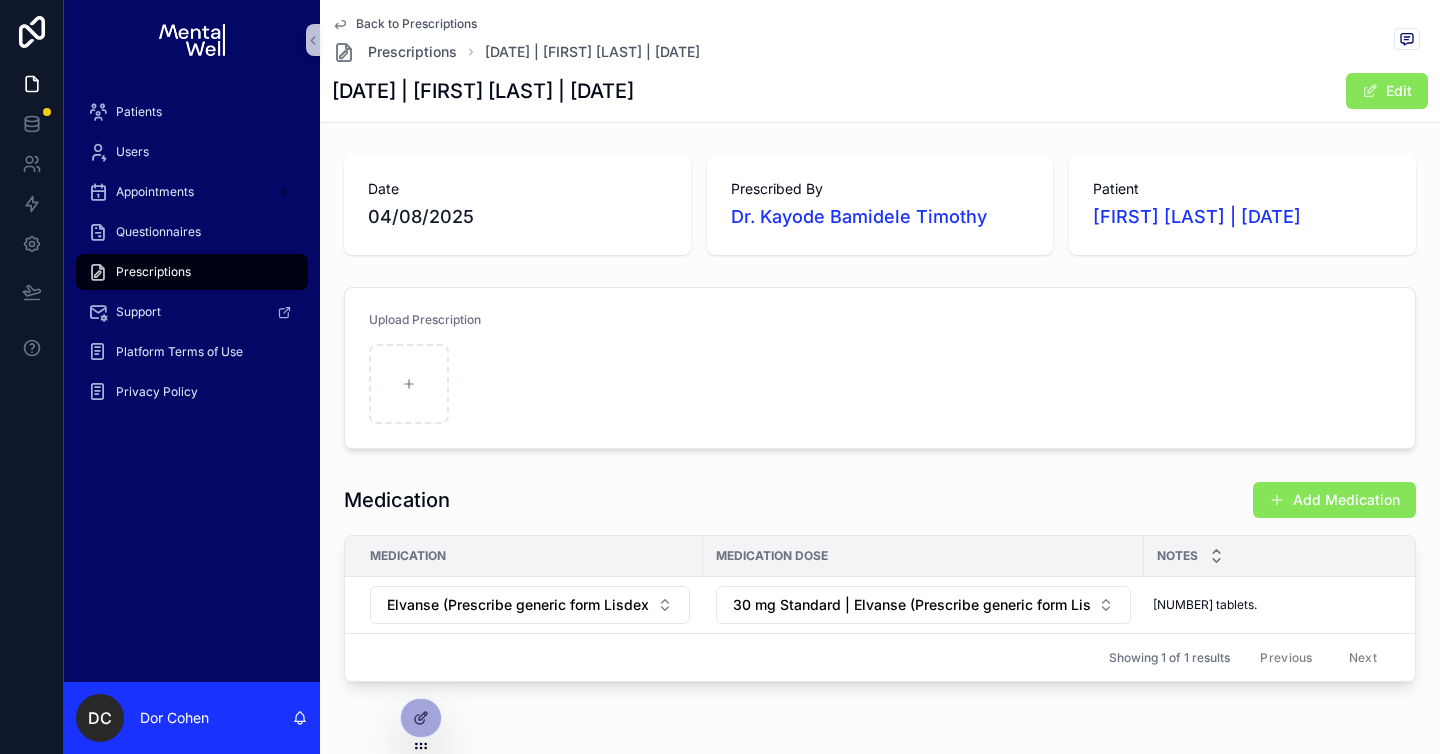 scroll, scrollTop: 0, scrollLeft: 0, axis: both 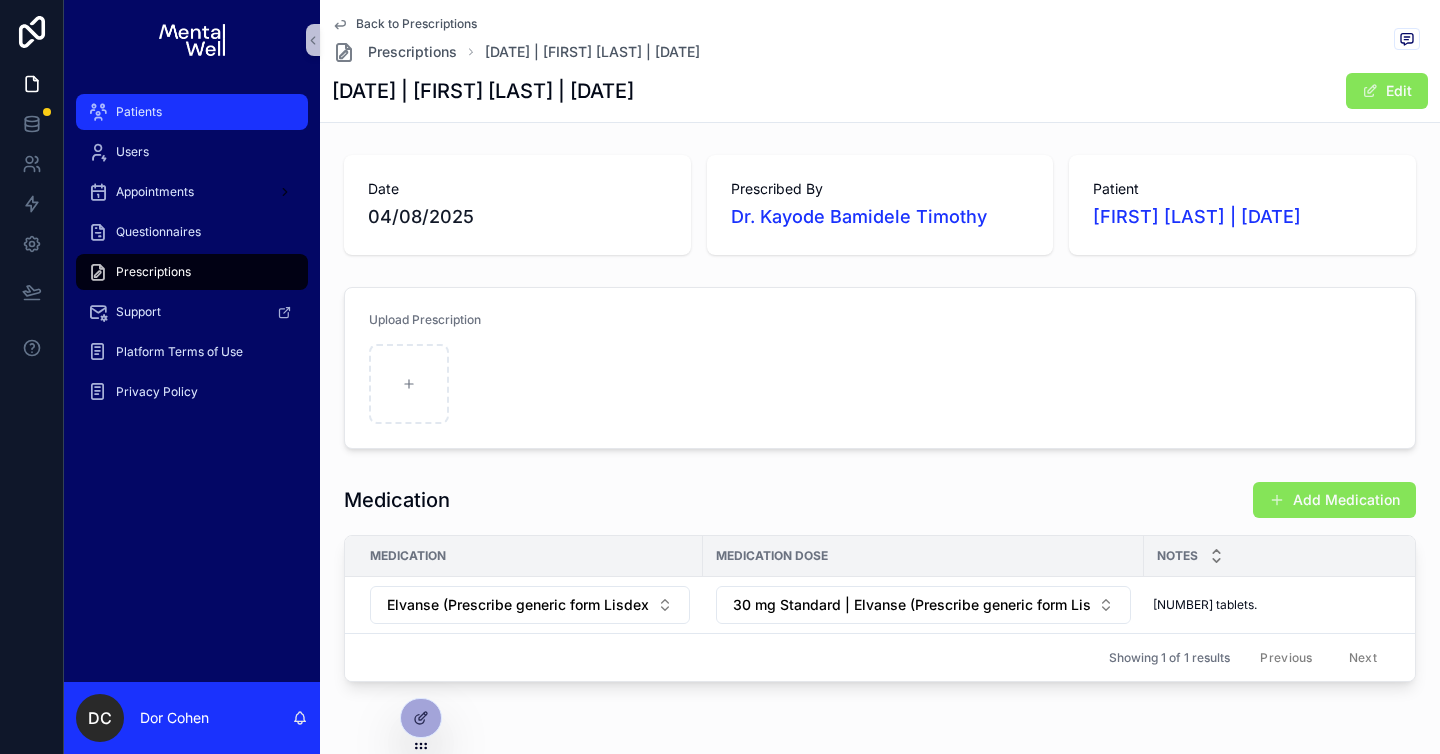 click on "Patients" at bounding box center [192, 112] 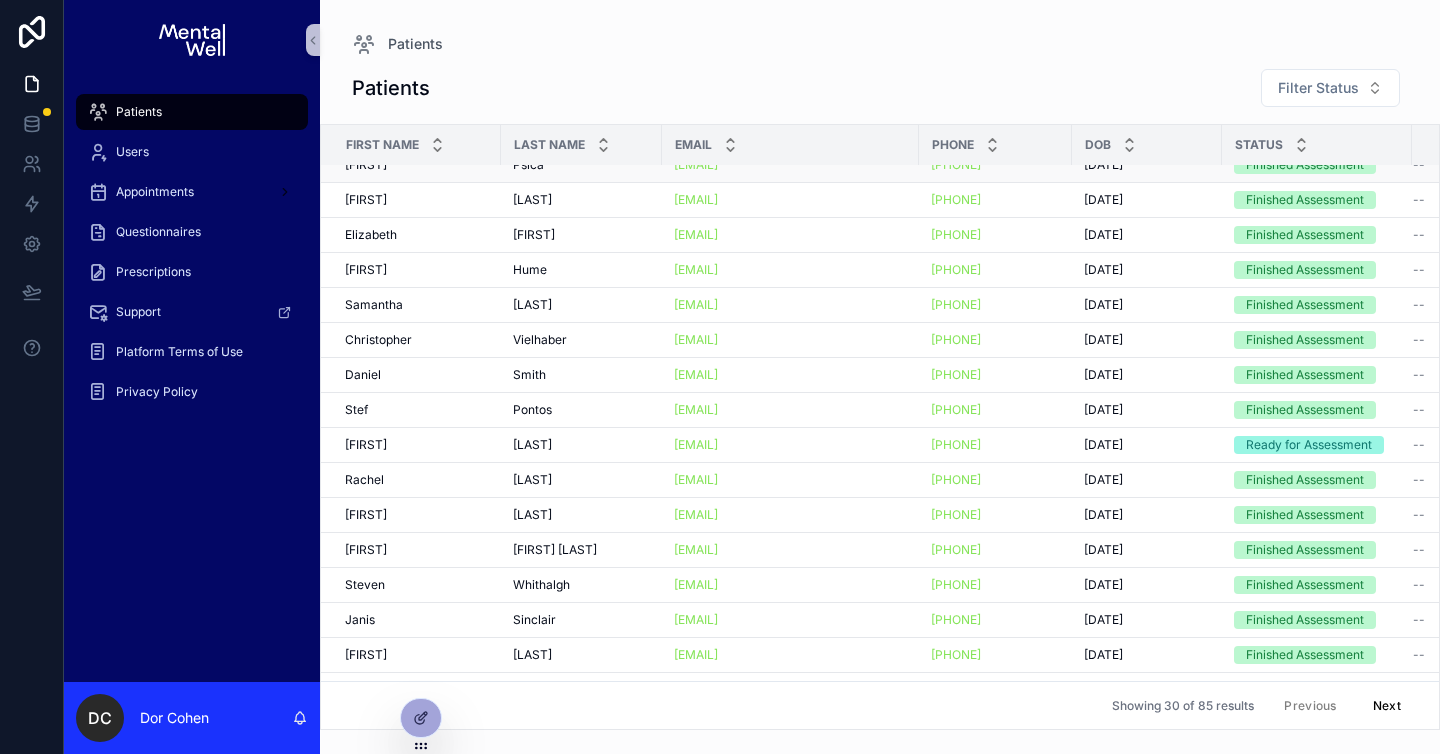 scroll, scrollTop: 287, scrollLeft: 0, axis: vertical 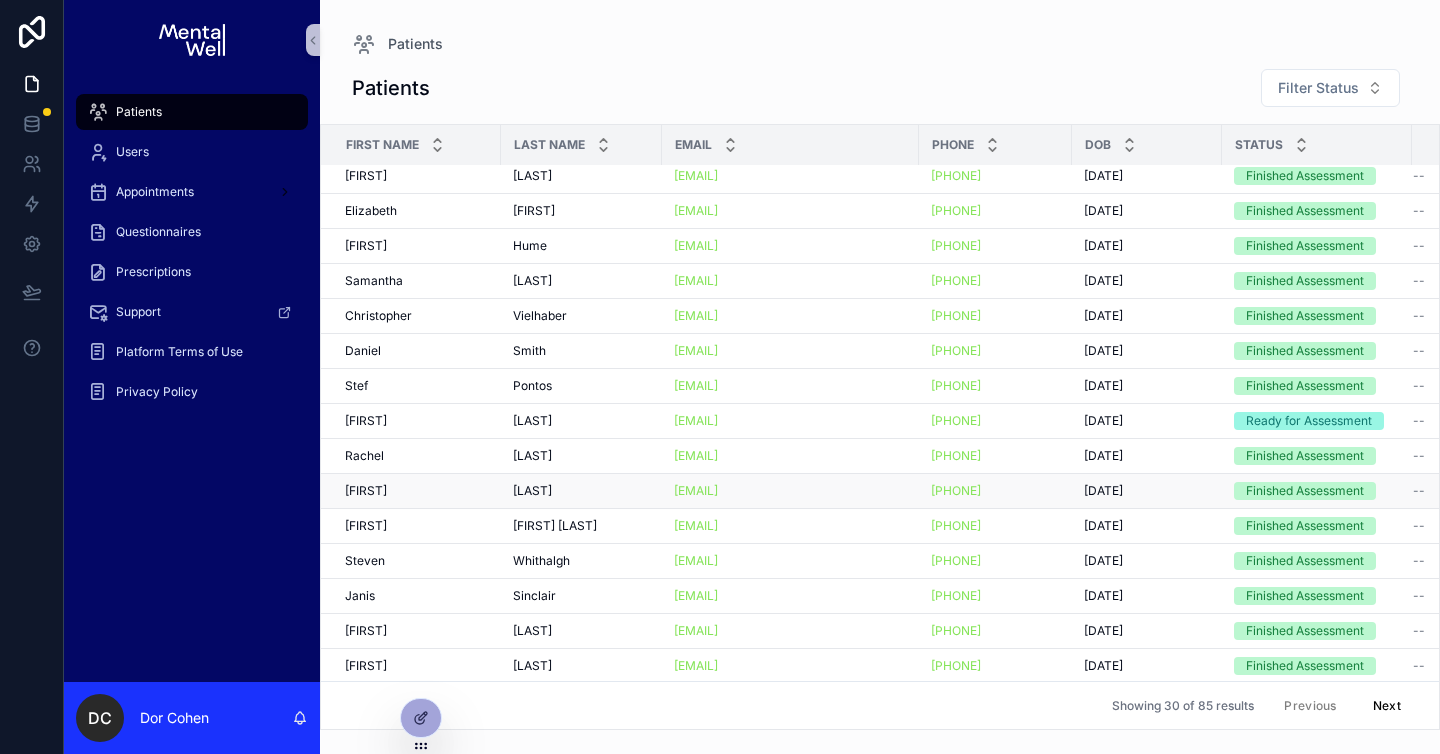 click on "[FIRST] [FIRST]" at bounding box center (411, 491) 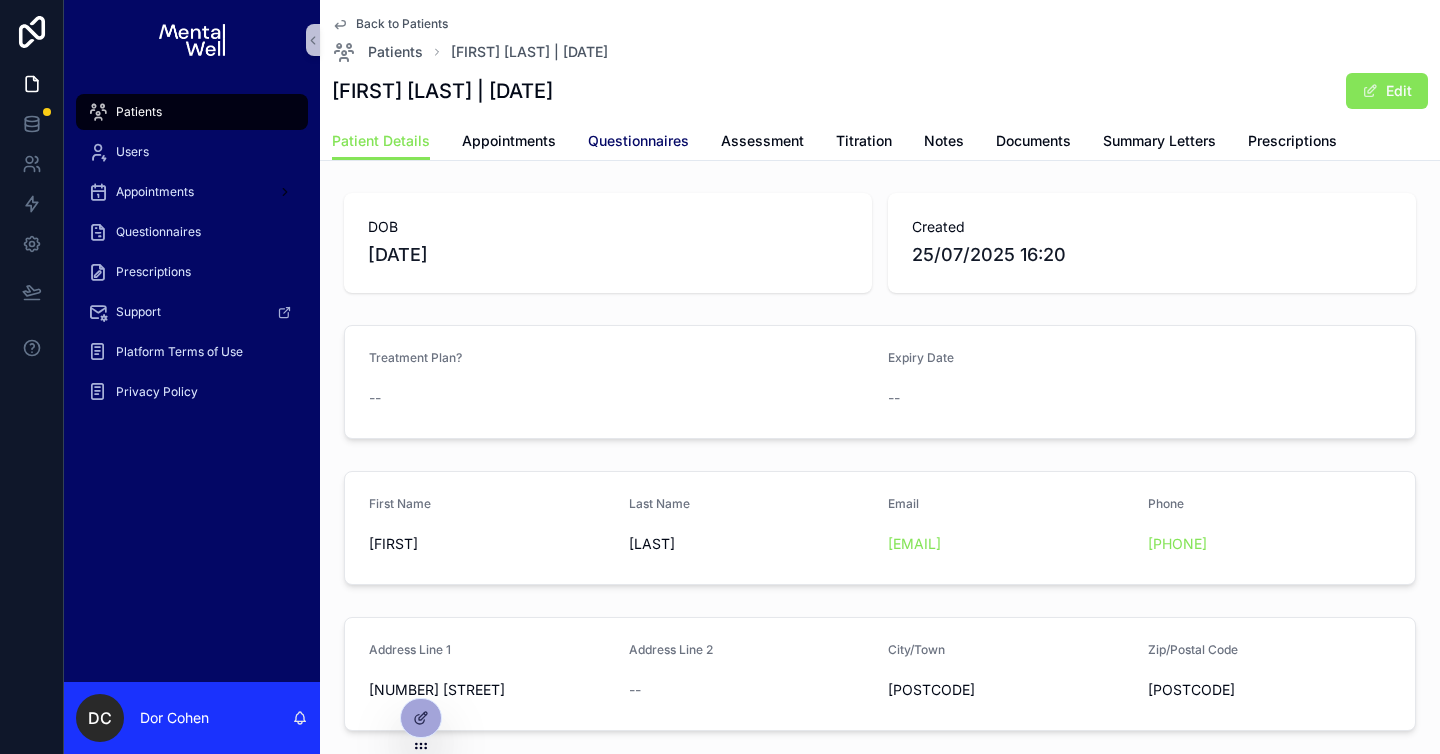 click on "Questionnaires" at bounding box center [638, 141] 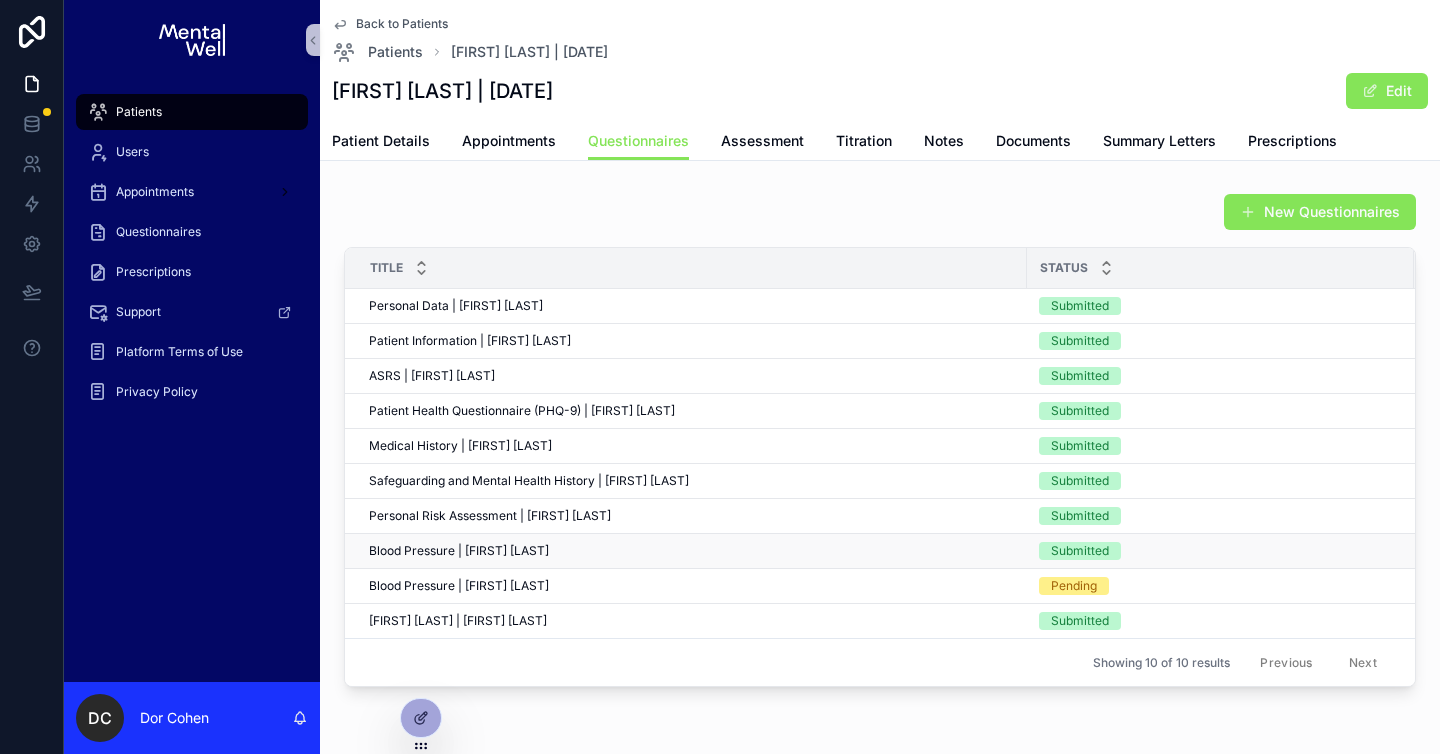 click on "Blood Pressure | [FIRST] [LAST]" at bounding box center [459, 551] 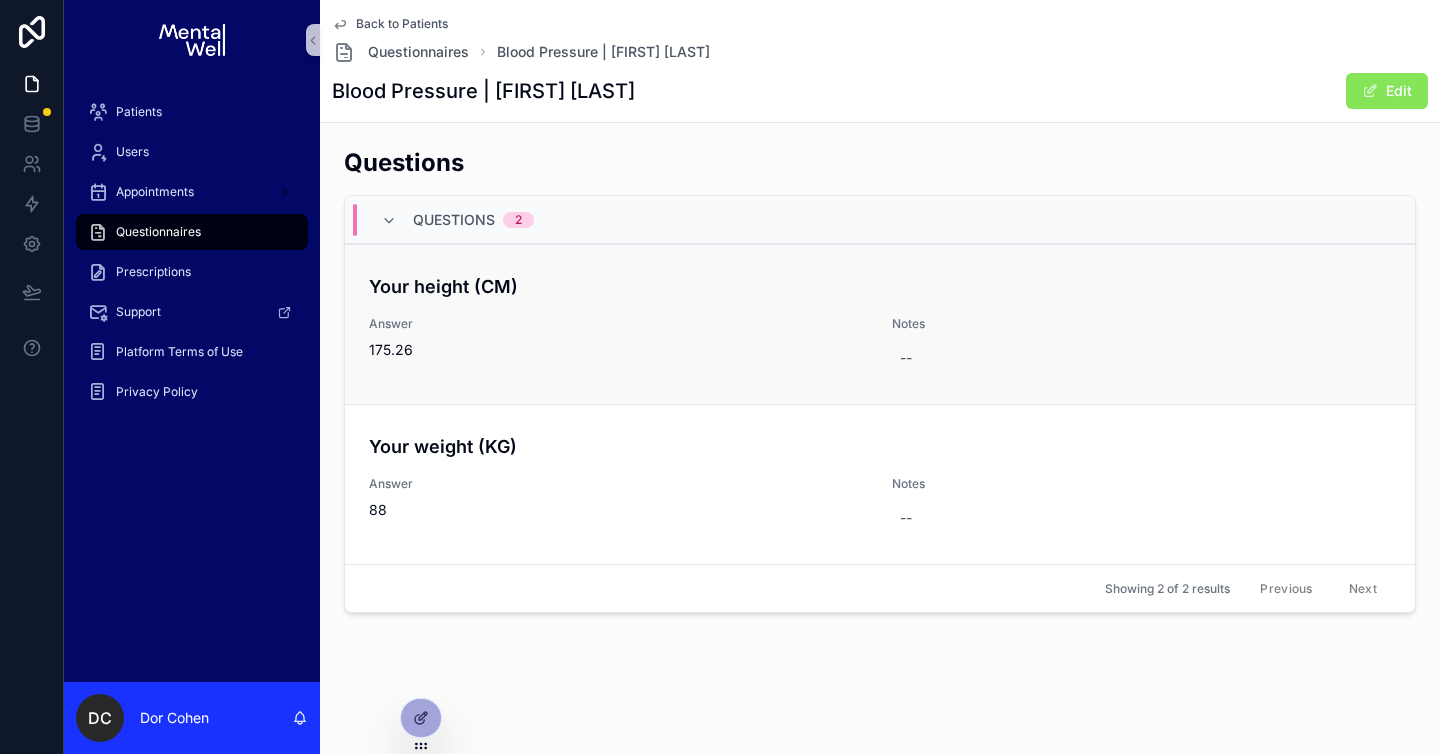scroll, scrollTop: 467, scrollLeft: 0, axis: vertical 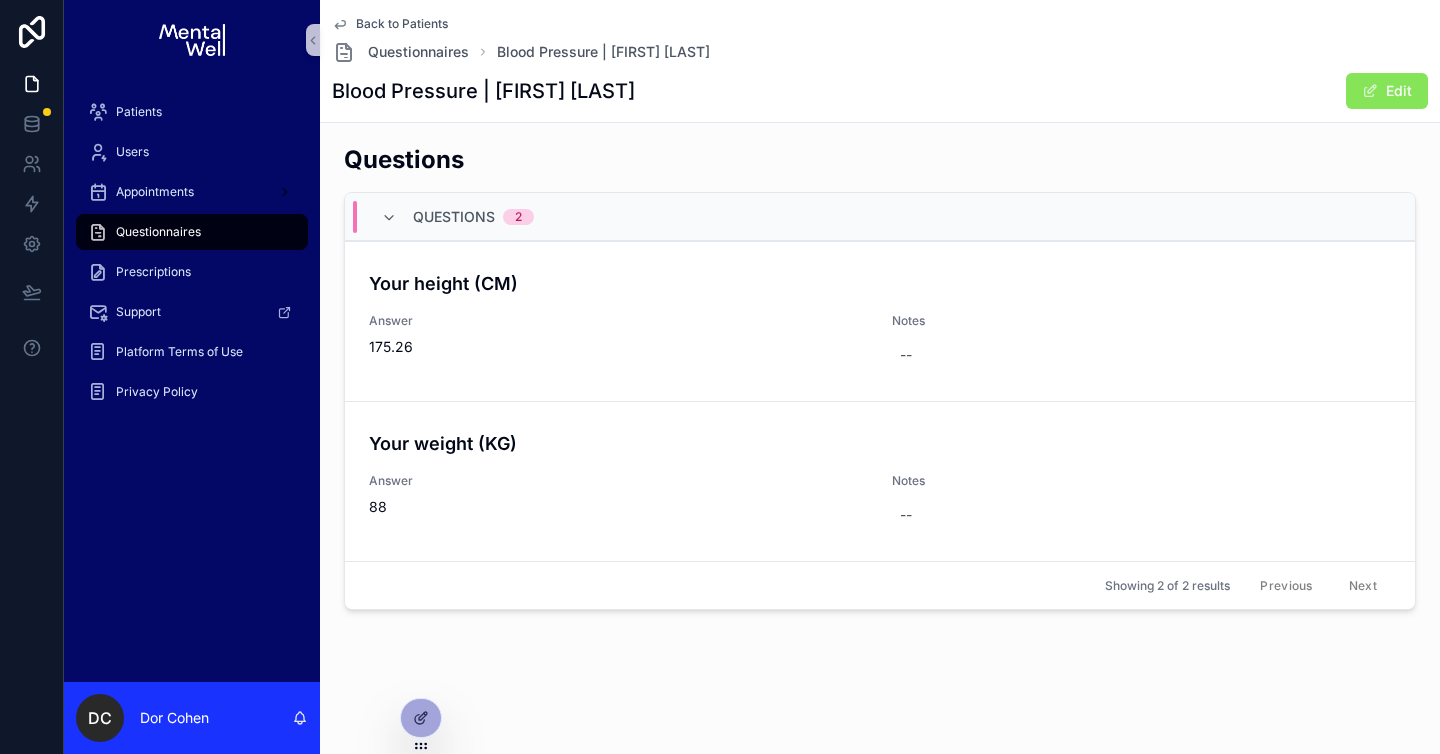 click on "Questions Questions 2 Your height (CM) Answer 175.26 Notes -- Your weight (KG) Answer 88 Notes -- Showing 2 of 2 results Previous Next" at bounding box center (880, 380) 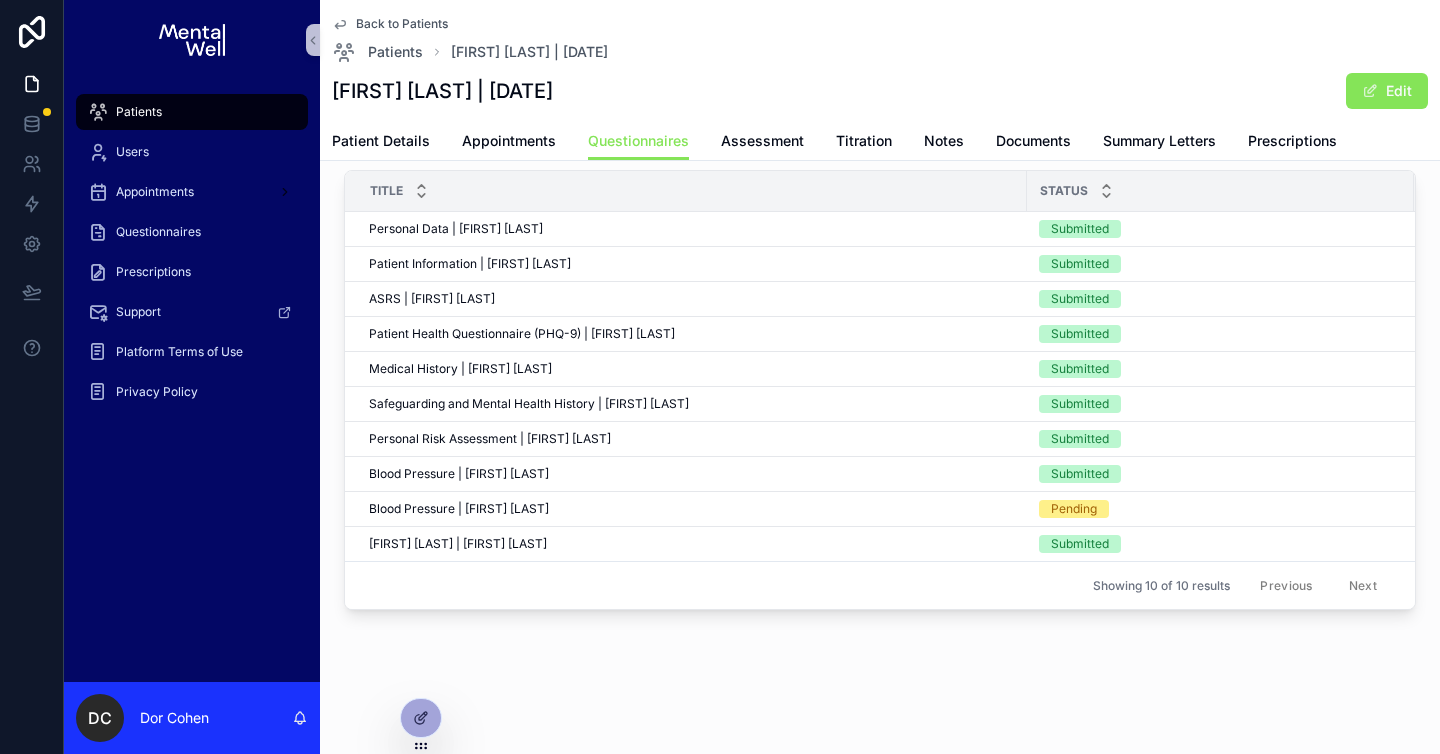 scroll, scrollTop: 92, scrollLeft: 0, axis: vertical 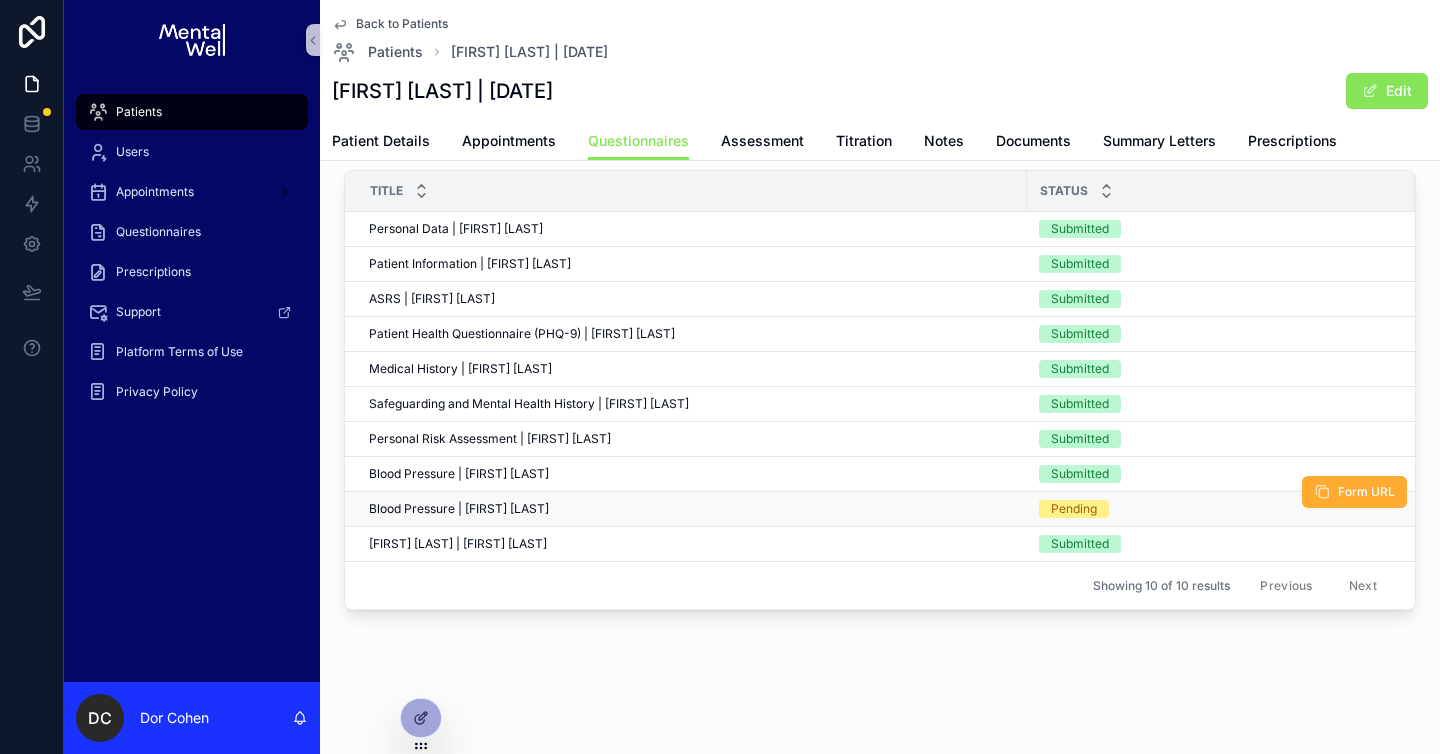 click on "Blood Pressure | [FIRST] [LAST]" at bounding box center [459, 509] 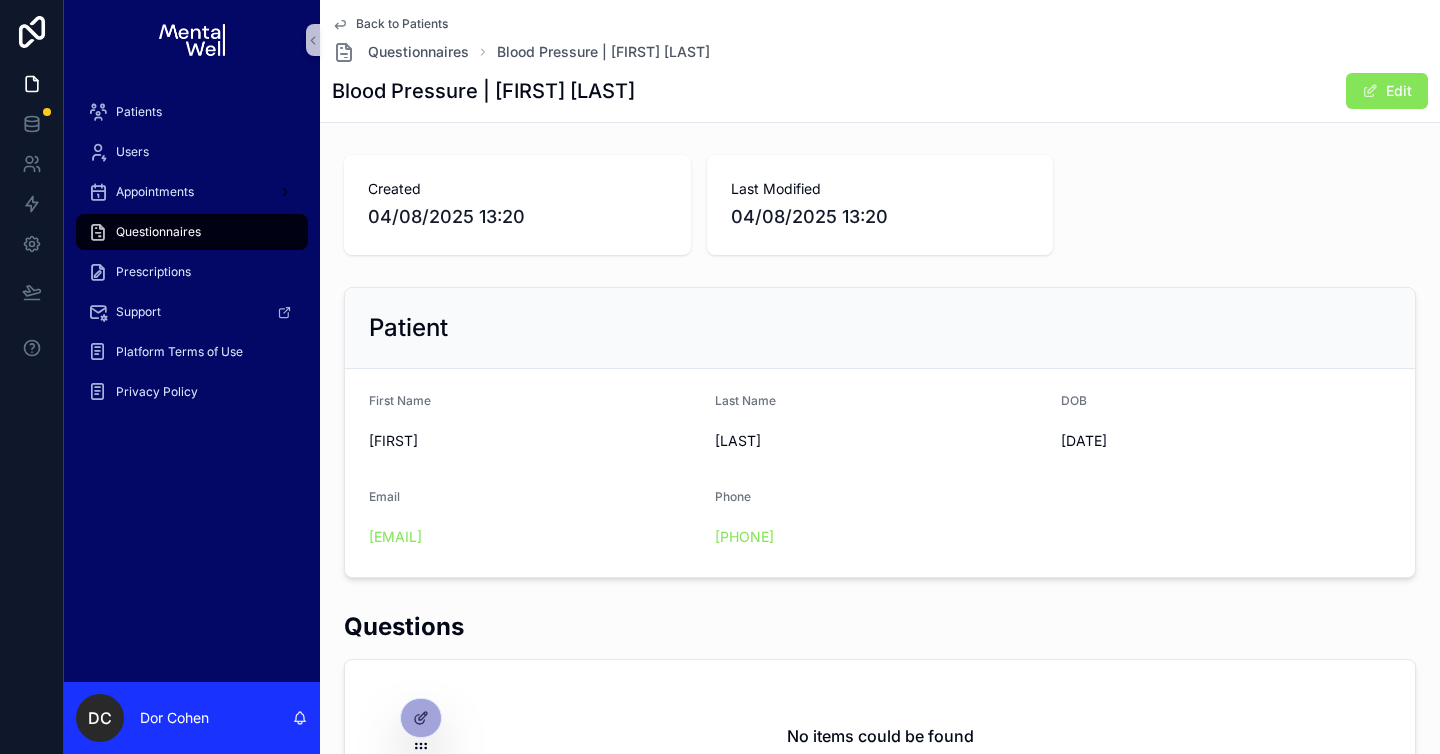 scroll, scrollTop: 203, scrollLeft: 0, axis: vertical 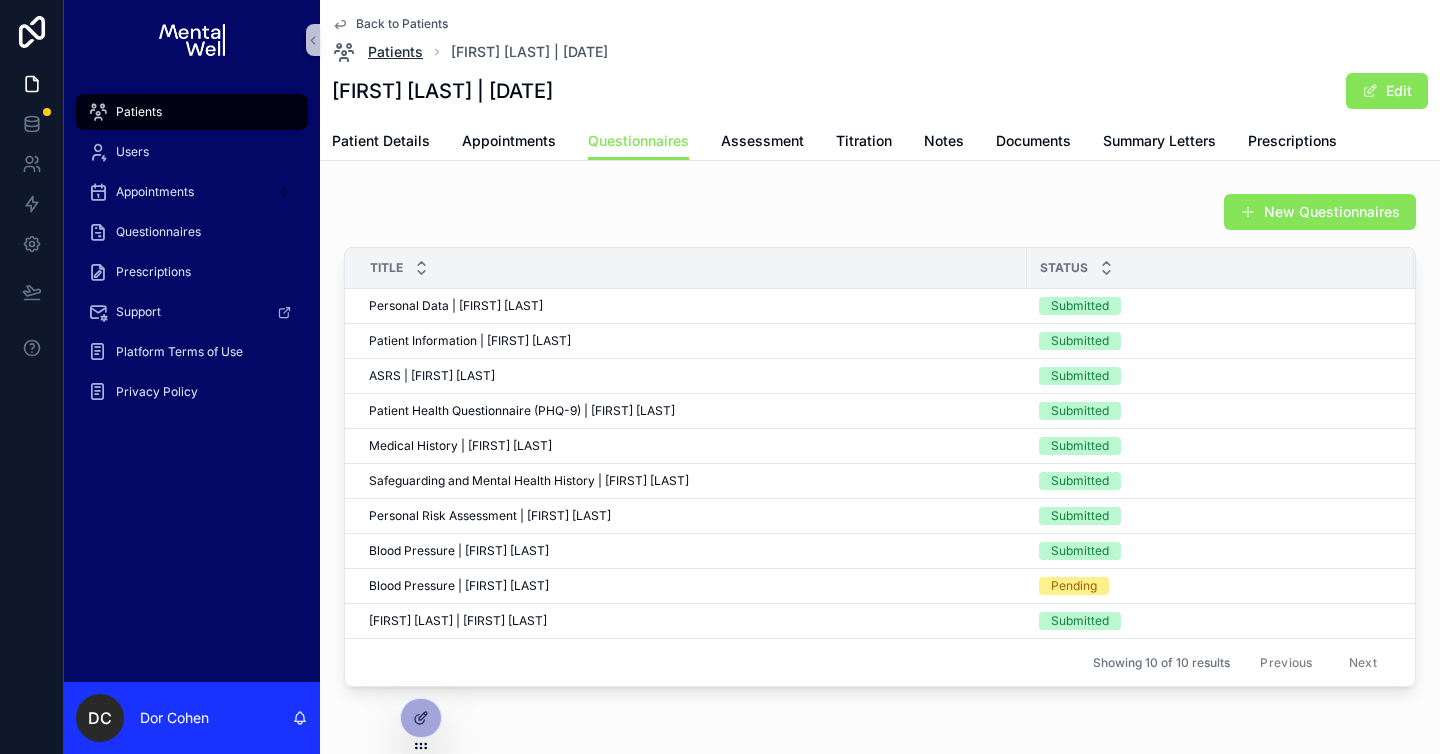 click on "Patients" at bounding box center (395, 52) 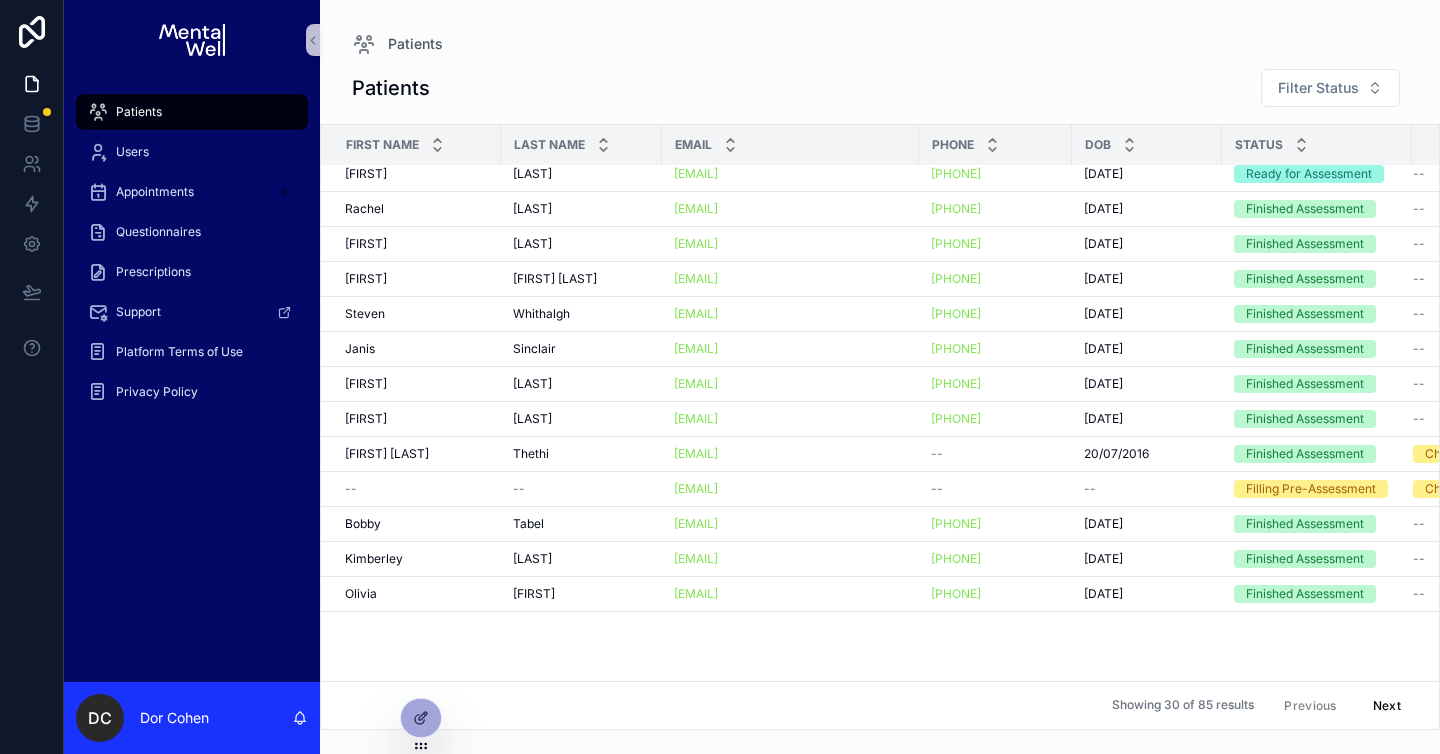 scroll, scrollTop: 549, scrollLeft: 0, axis: vertical 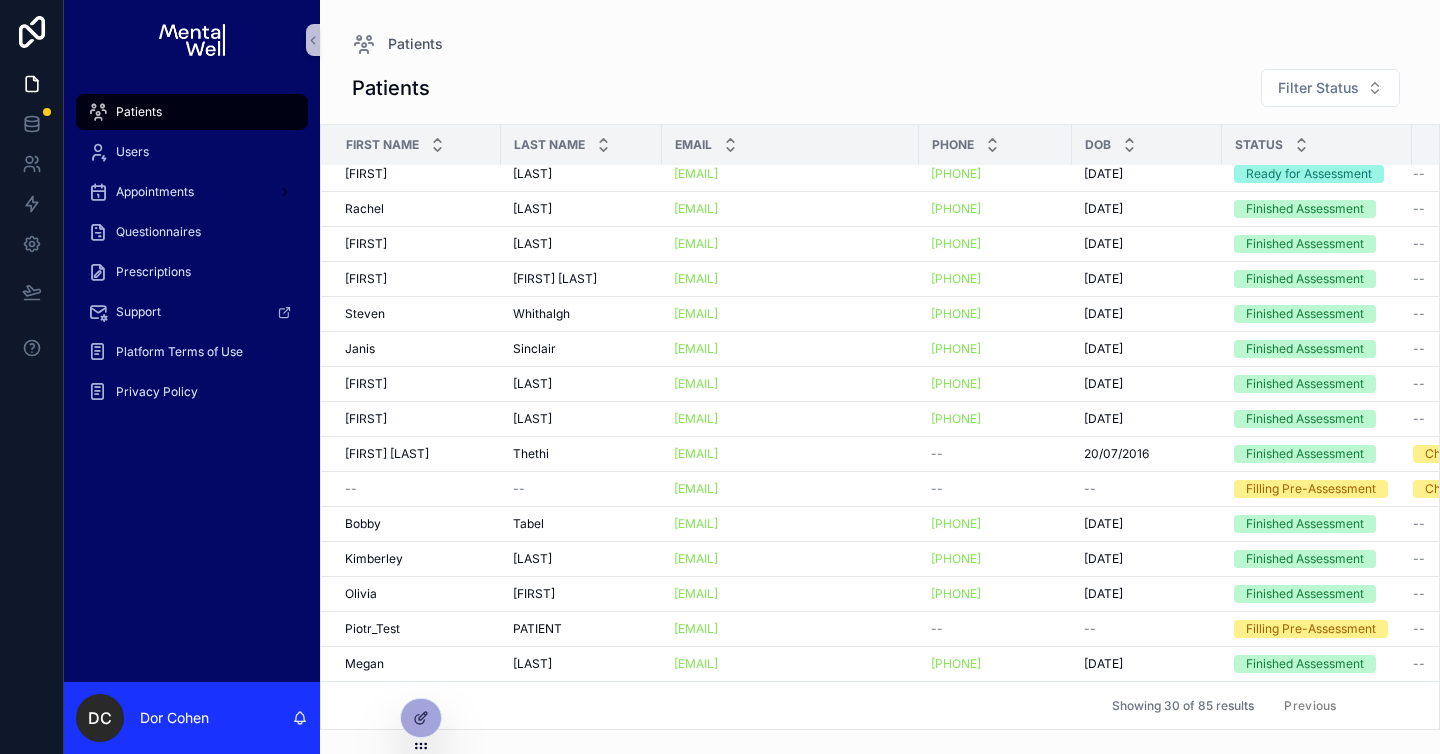 click on "Next" at bounding box center [1387, 705] 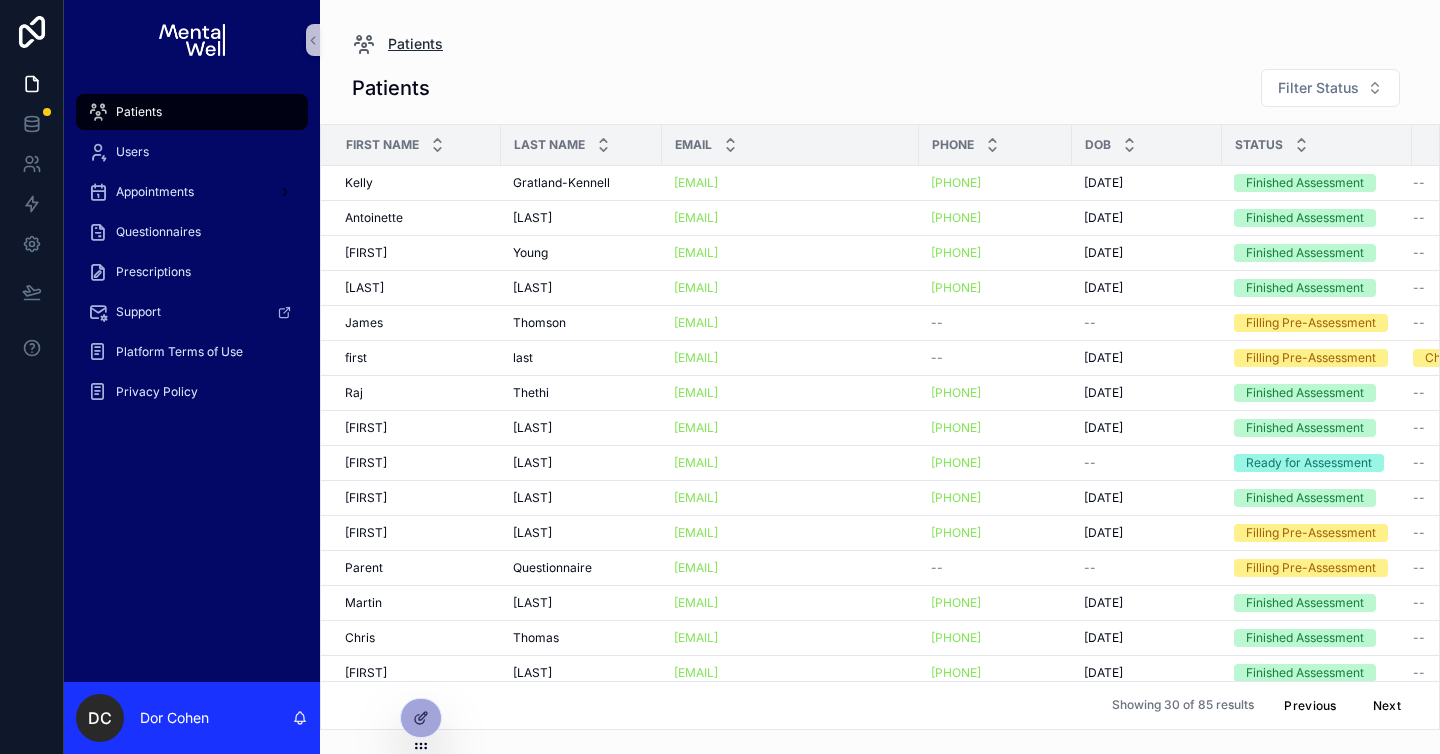 click on "Patients" at bounding box center (415, 44) 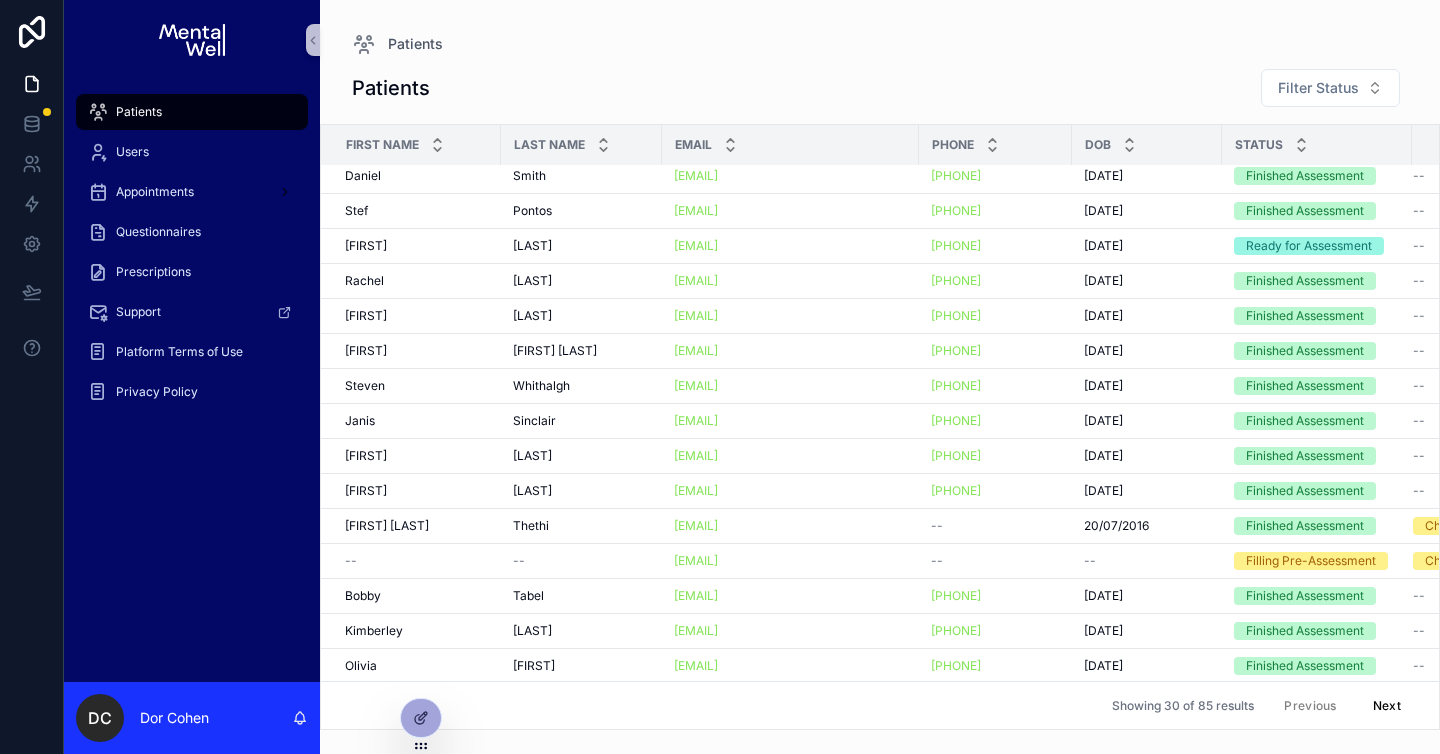 scroll, scrollTop: 549, scrollLeft: 0, axis: vertical 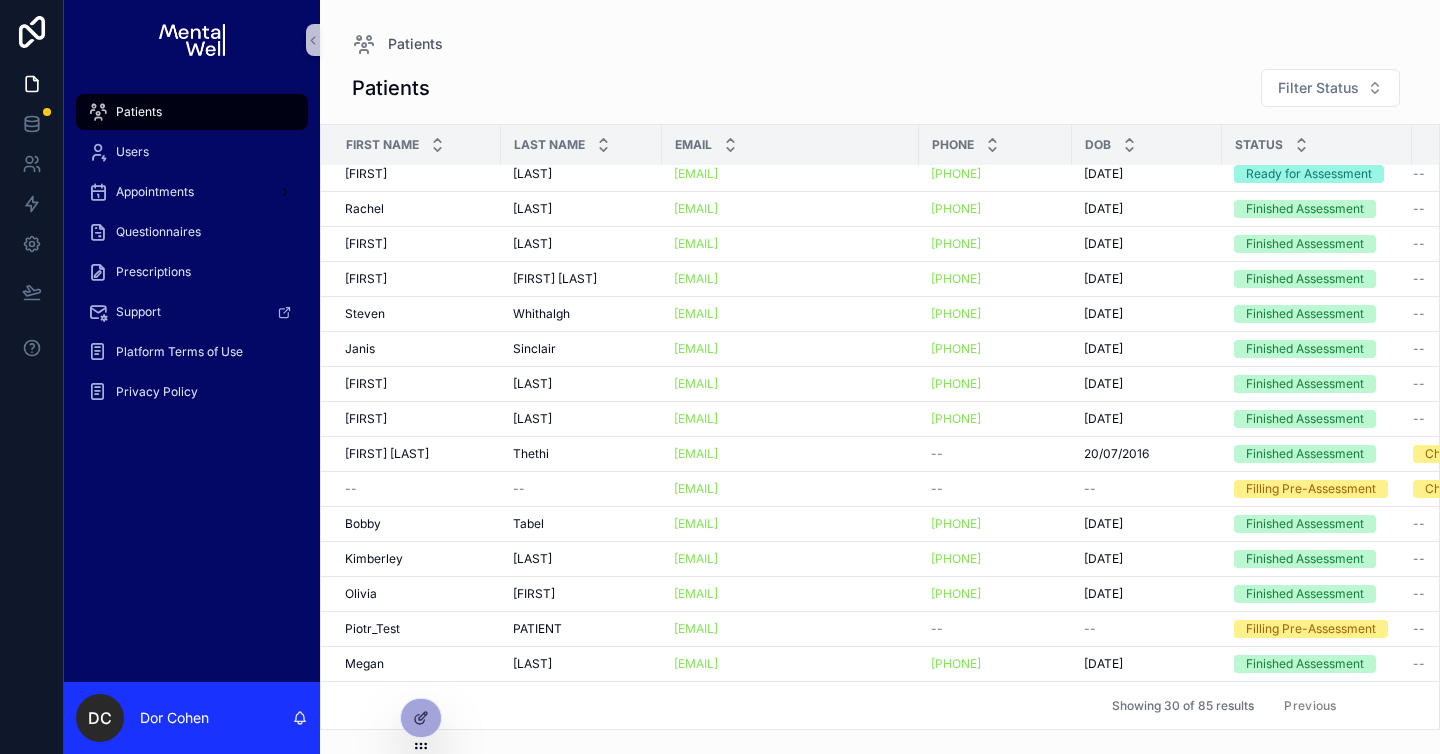click on "Next" at bounding box center [1387, 705] 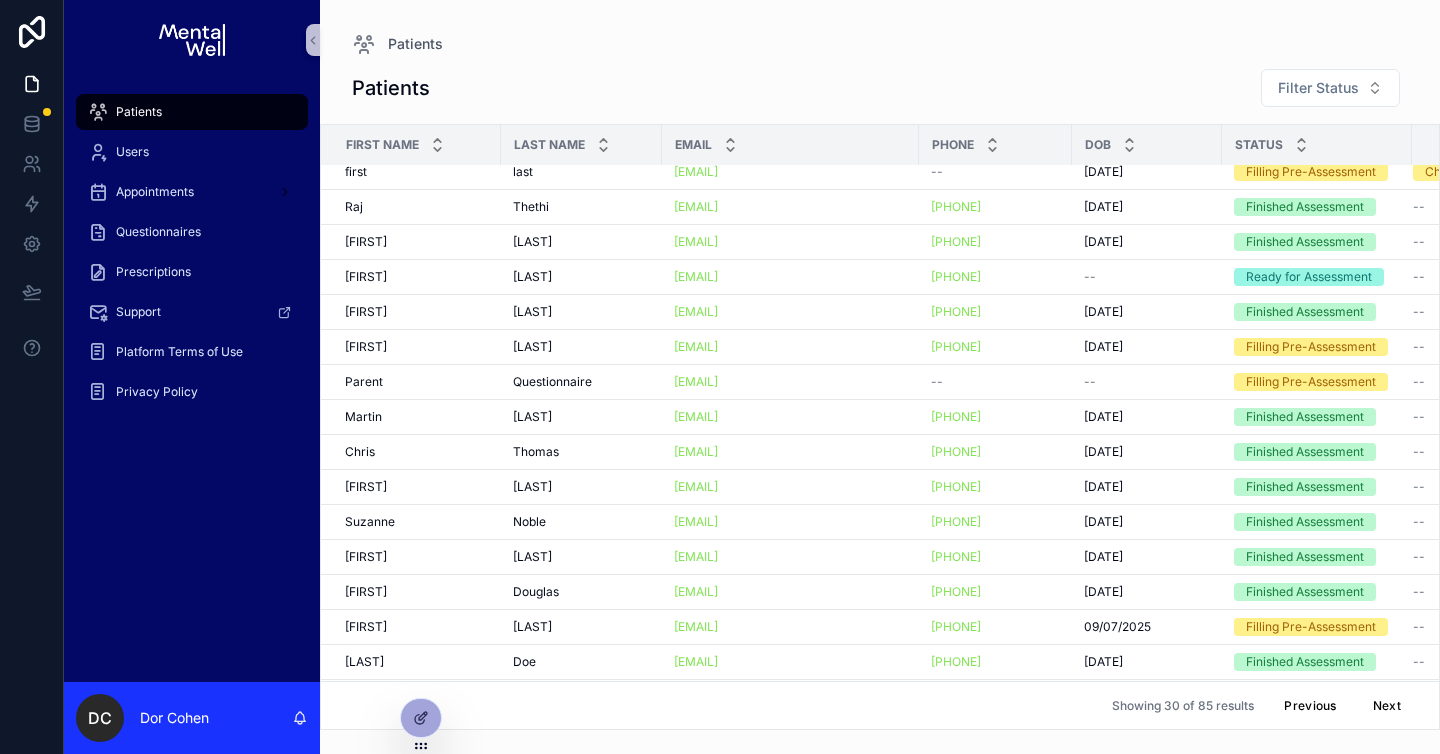 scroll, scrollTop: 180, scrollLeft: 0, axis: vertical 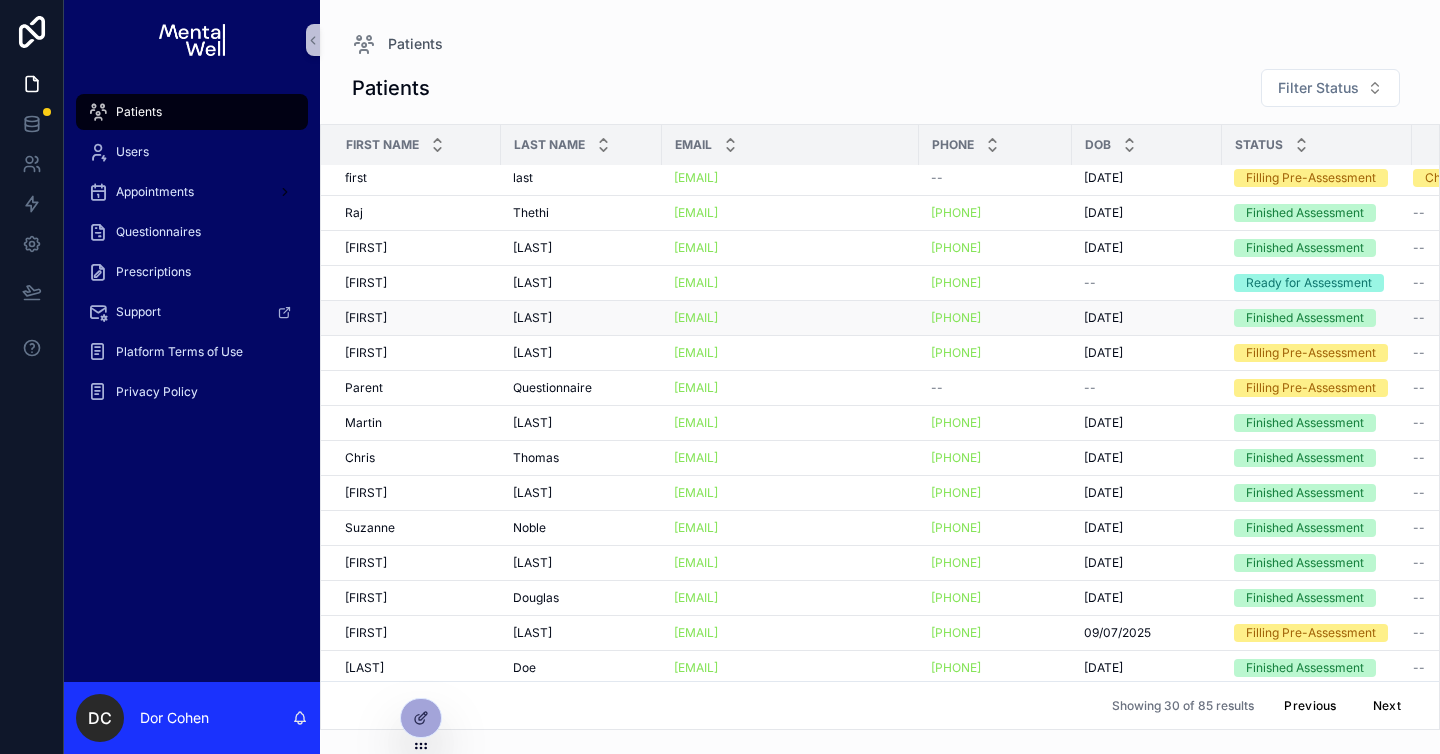 click on "[FIRST] [FIRST]" at bounding box center (417, 318) 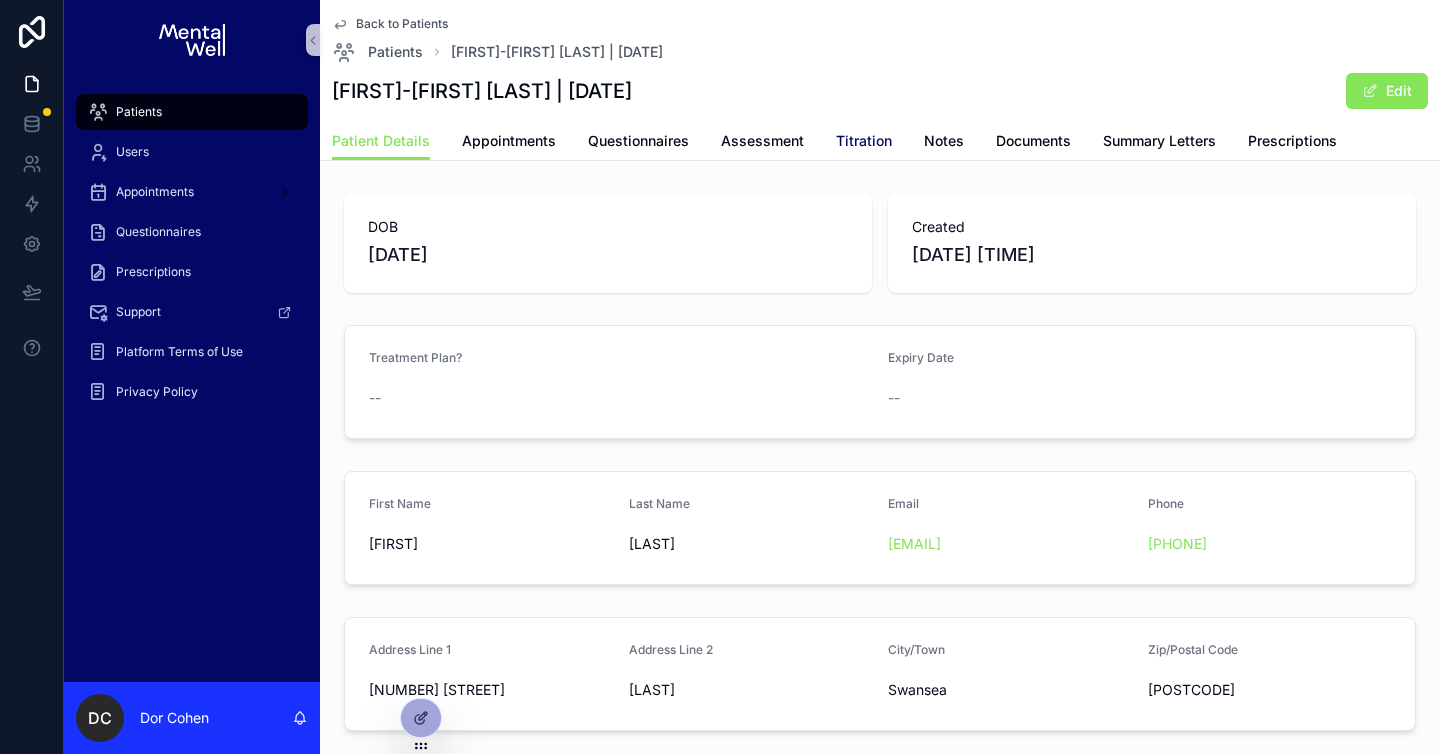 click on "Titration" at bounding box center [864, 141] 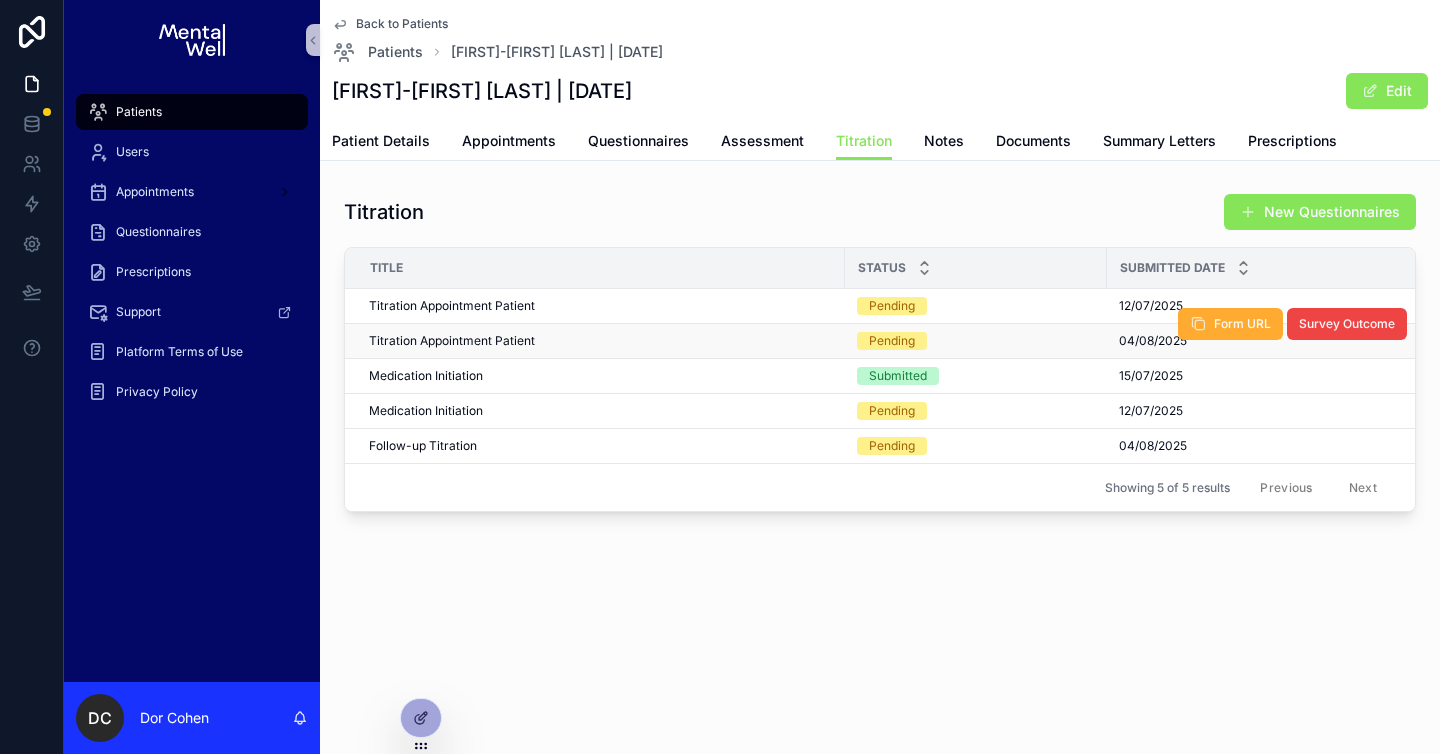click on "Titration Appointment Patient Titration Appointment Patient" at bounding box center [601, 341] 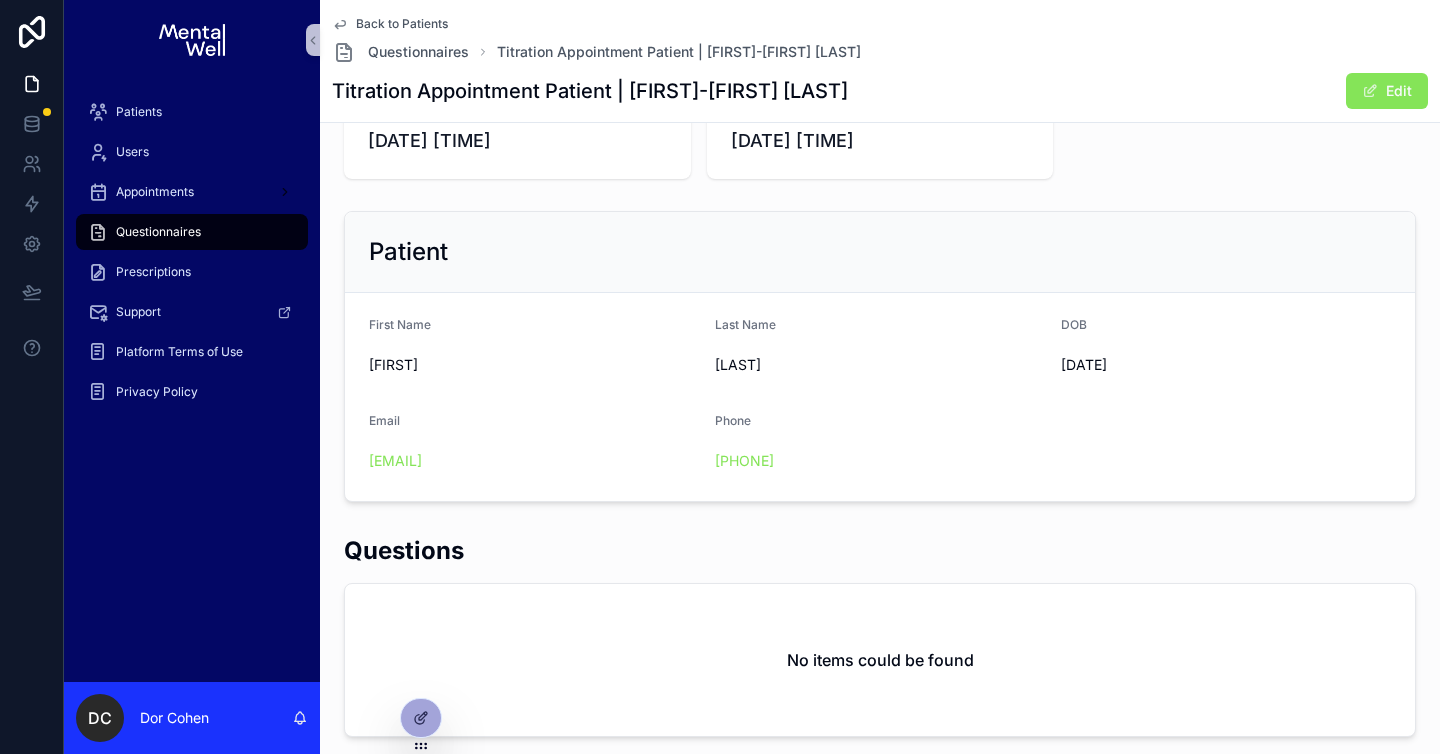 scroll, scrollTop: 0, scrollLeft: 0, axis: both 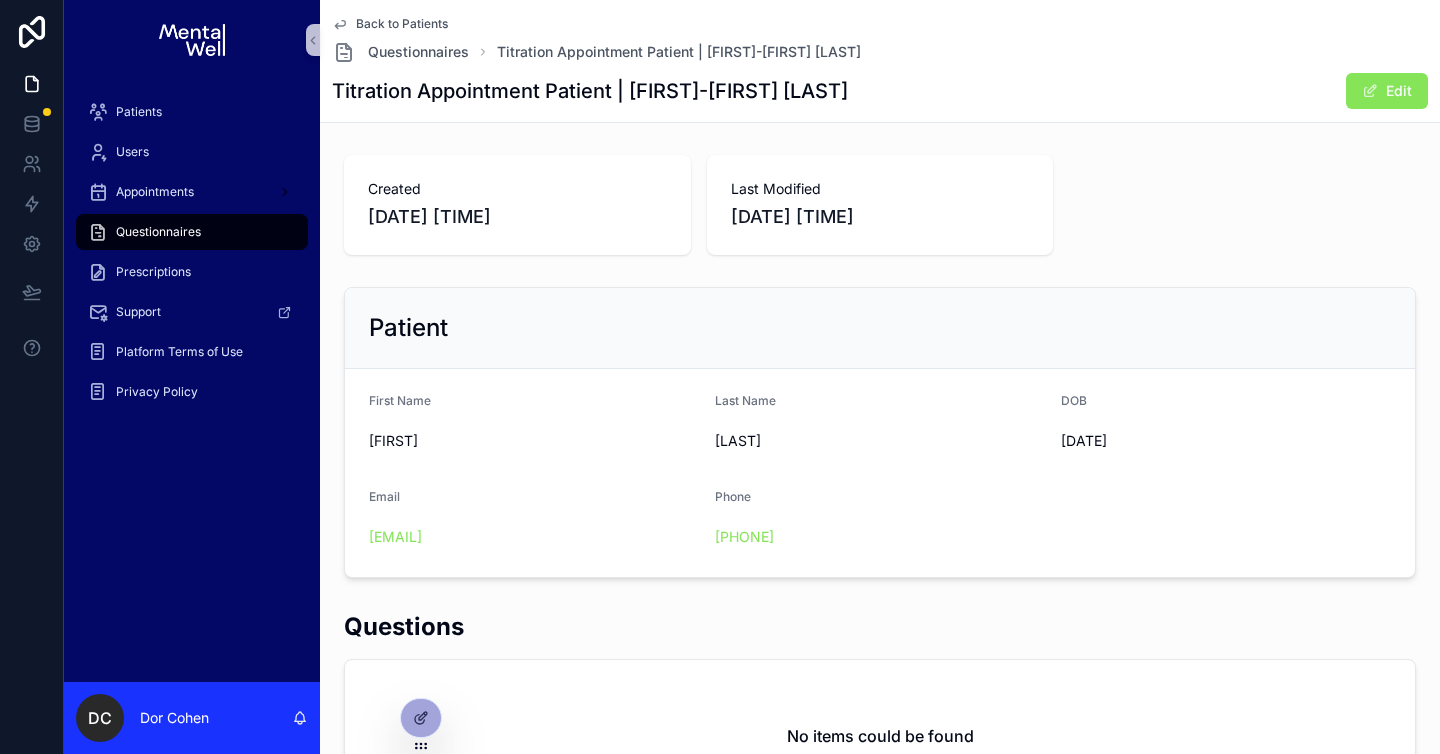 click on "Questionnaires" at bounding box center (192, 232) 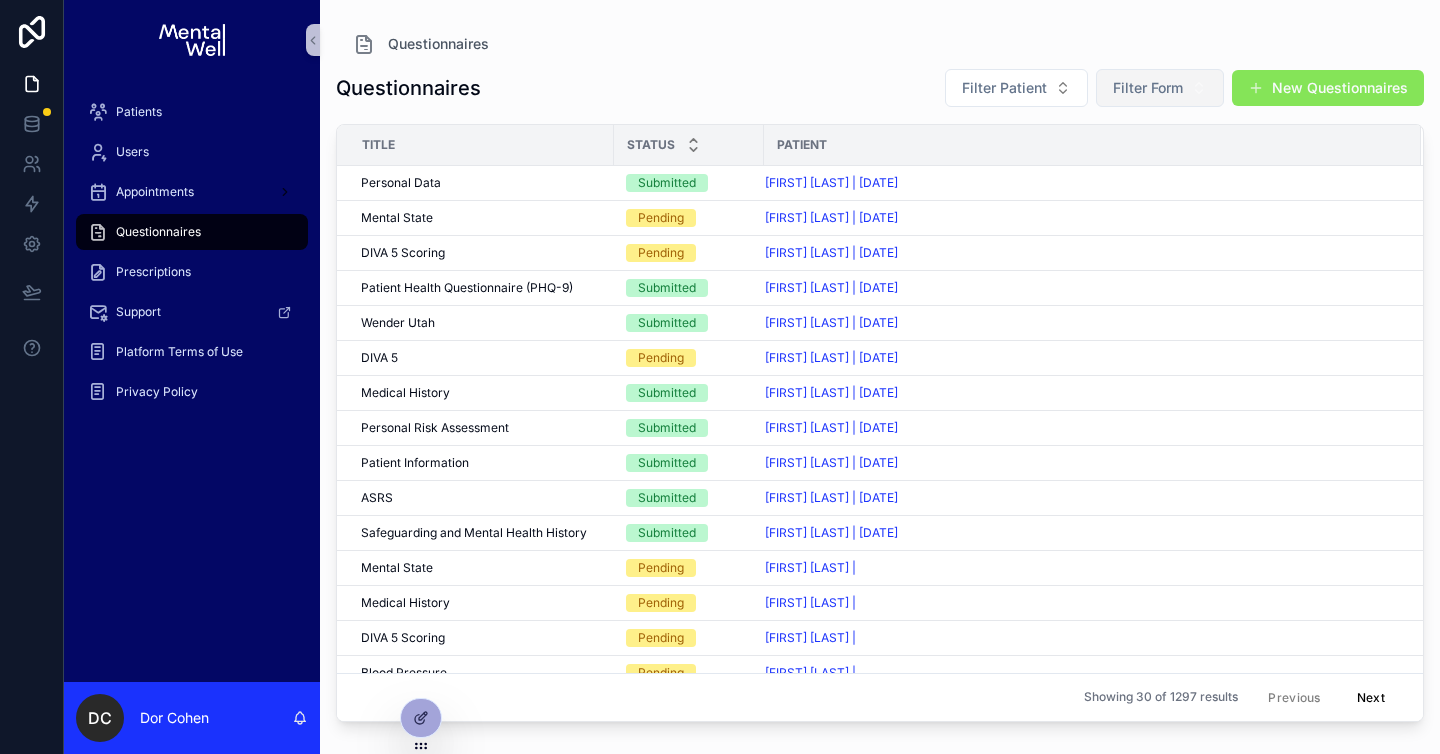 click on "Filter Form" at bounding box center [1148, 88] 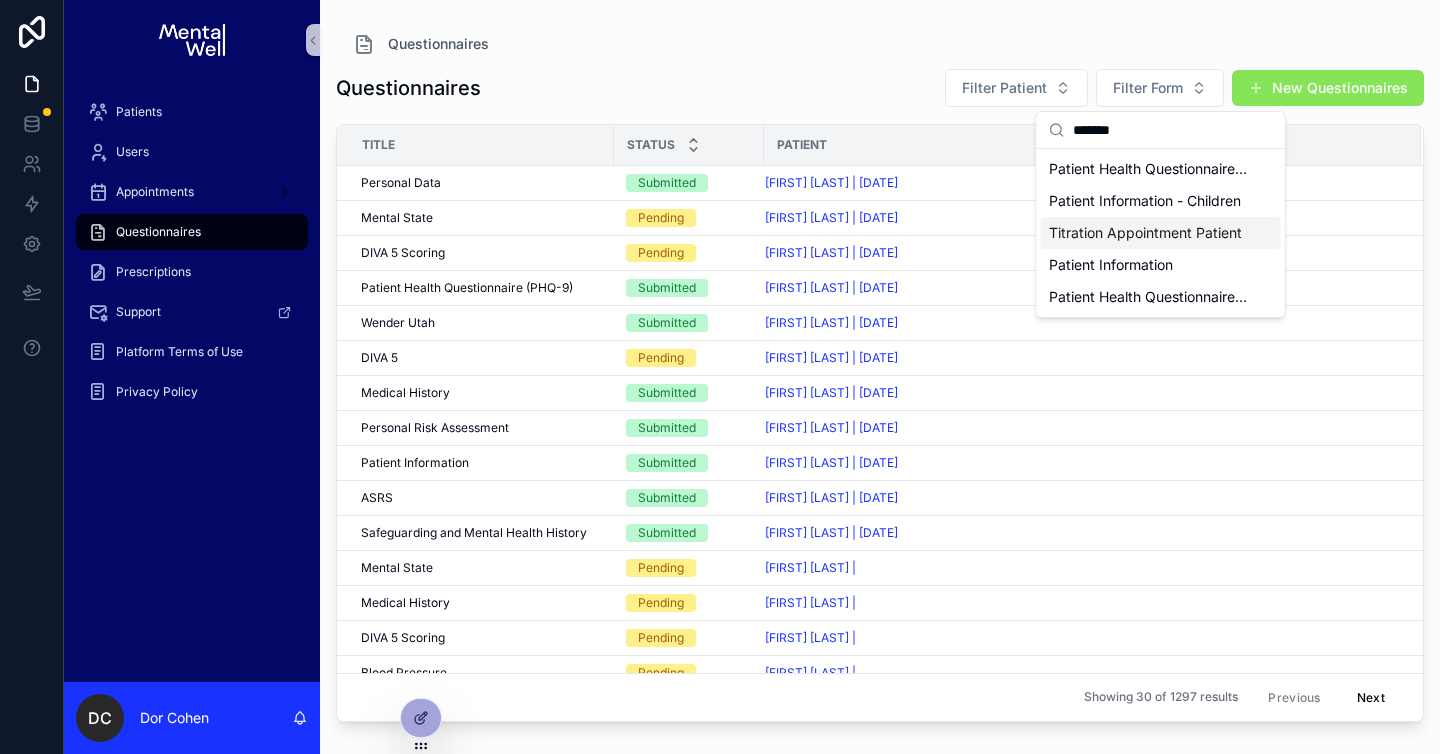type on "*******" 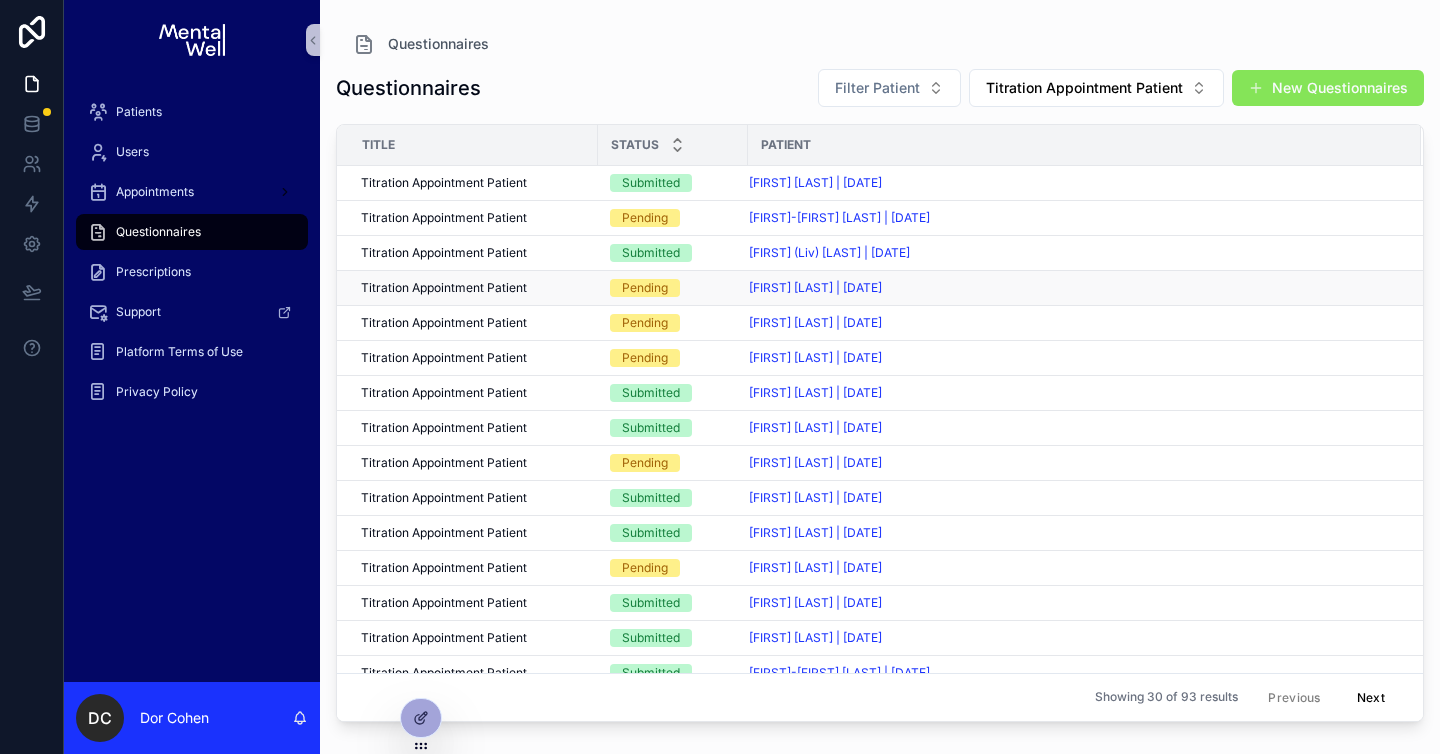 click on "Pending" at bounding box center [673, 288] 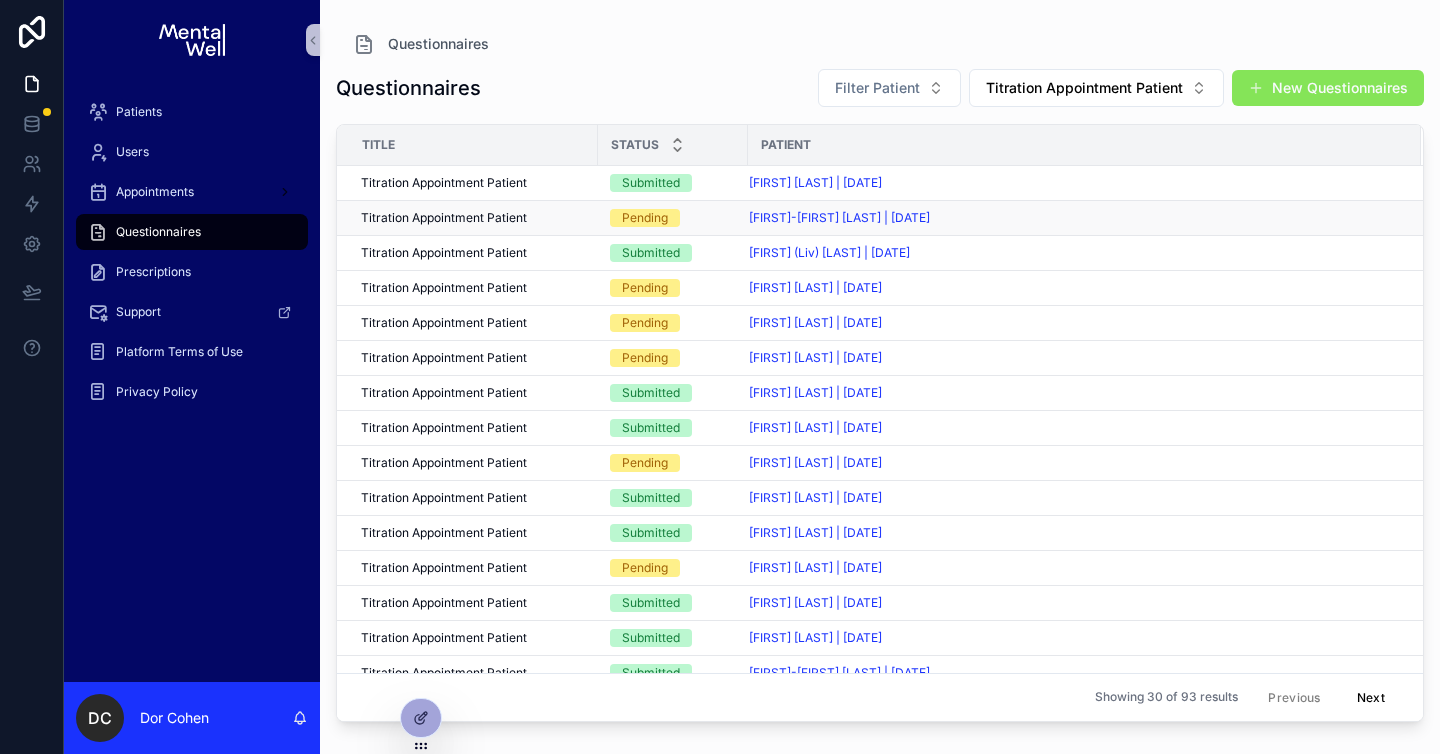 click on "Titration Appointment Patient" at bounding box center (444, 218) 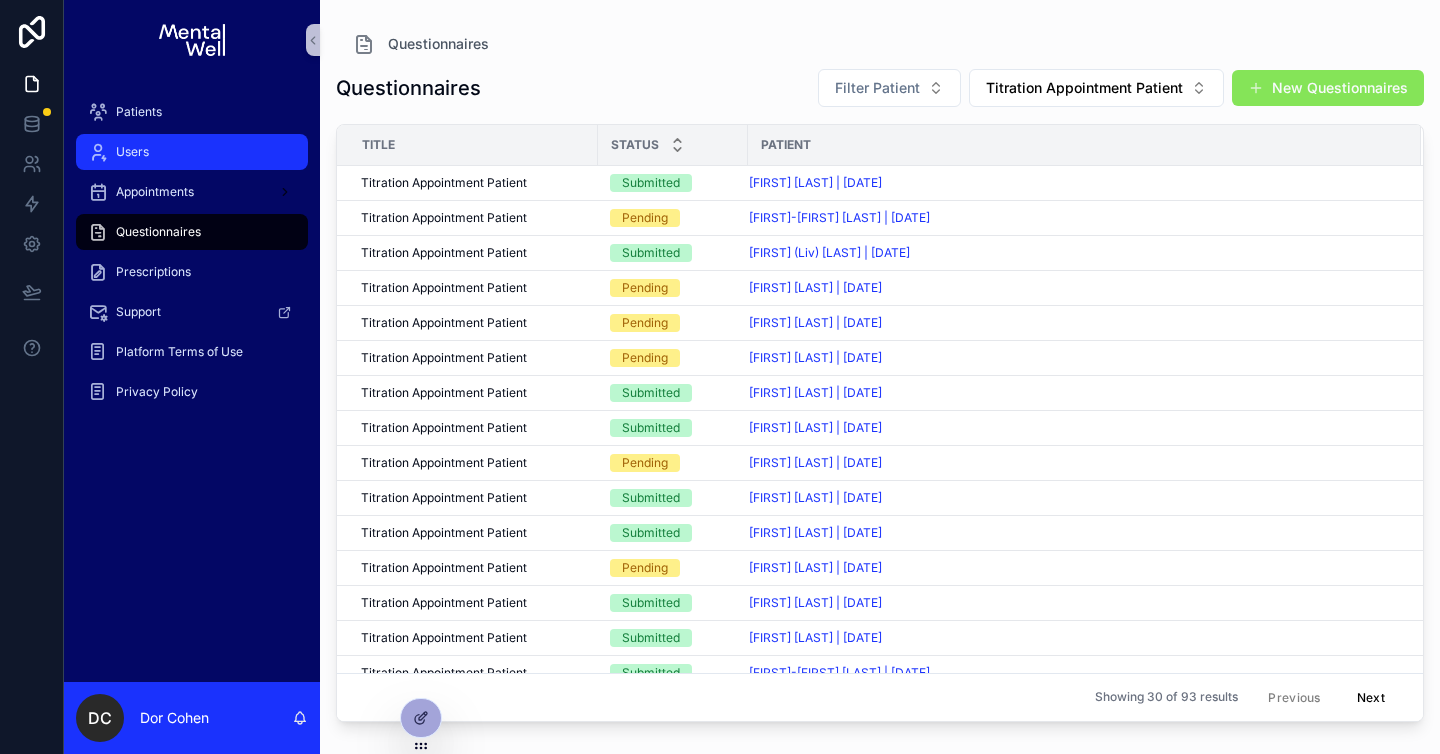 click on "Users" at bounding box center (192, 152) 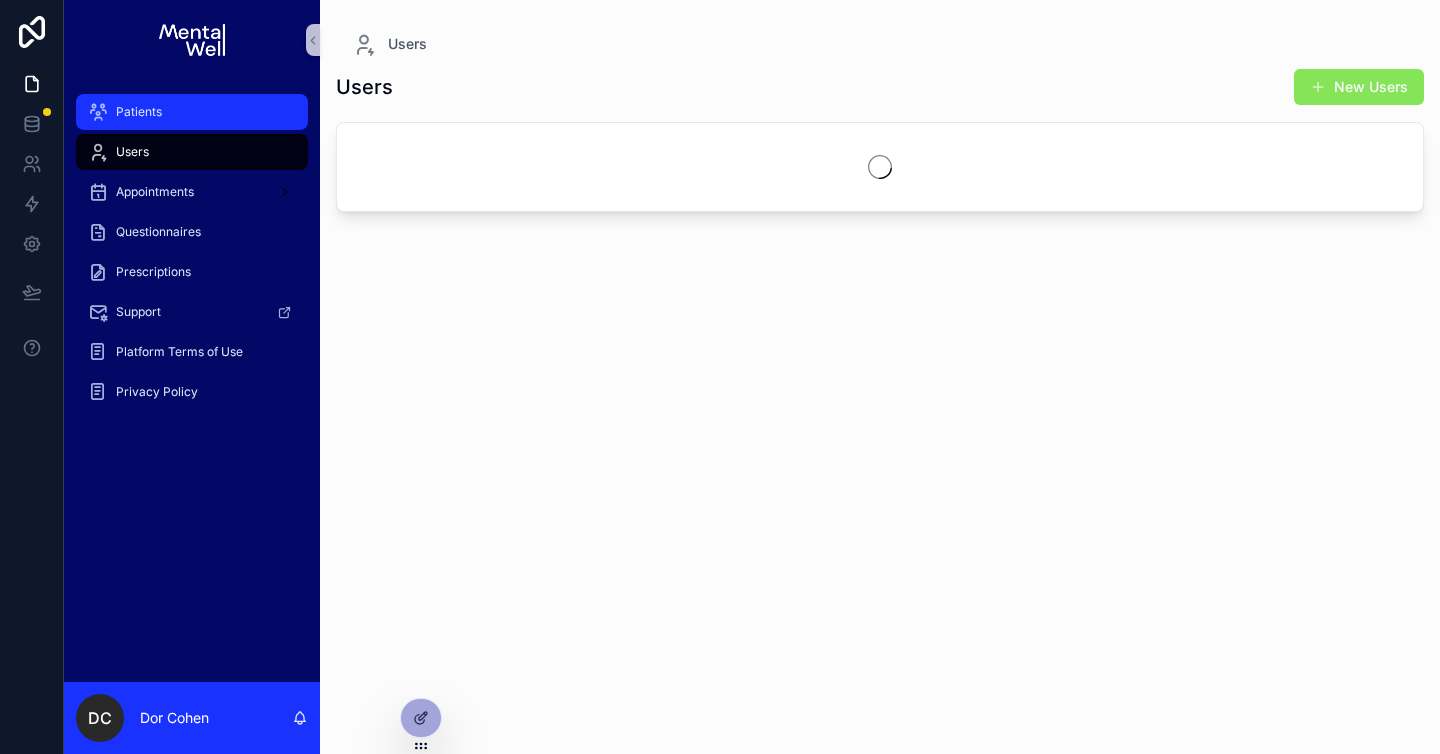 click on "Patients" at bounding box center [192, 112] 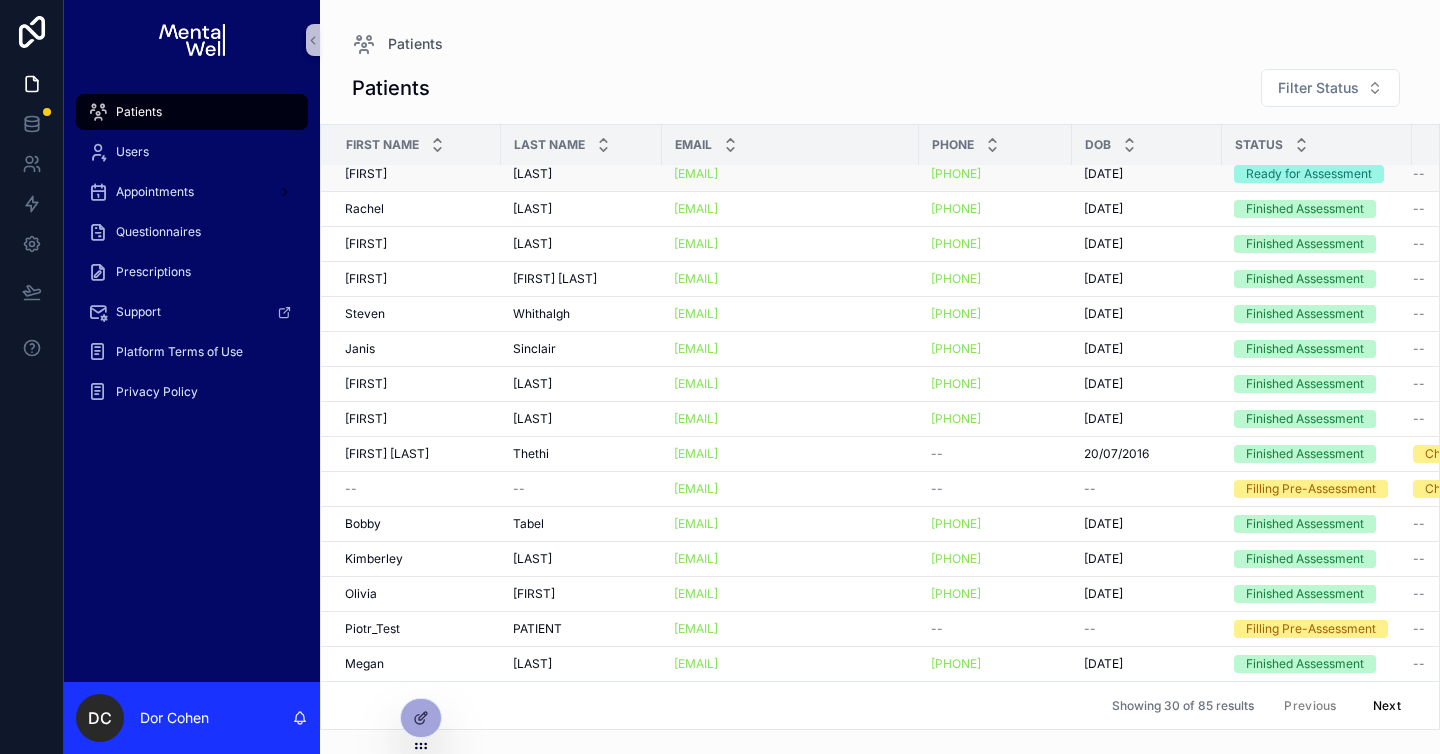 scroll, scrollTop: 545, scrollLeft: 0, axis: vertical 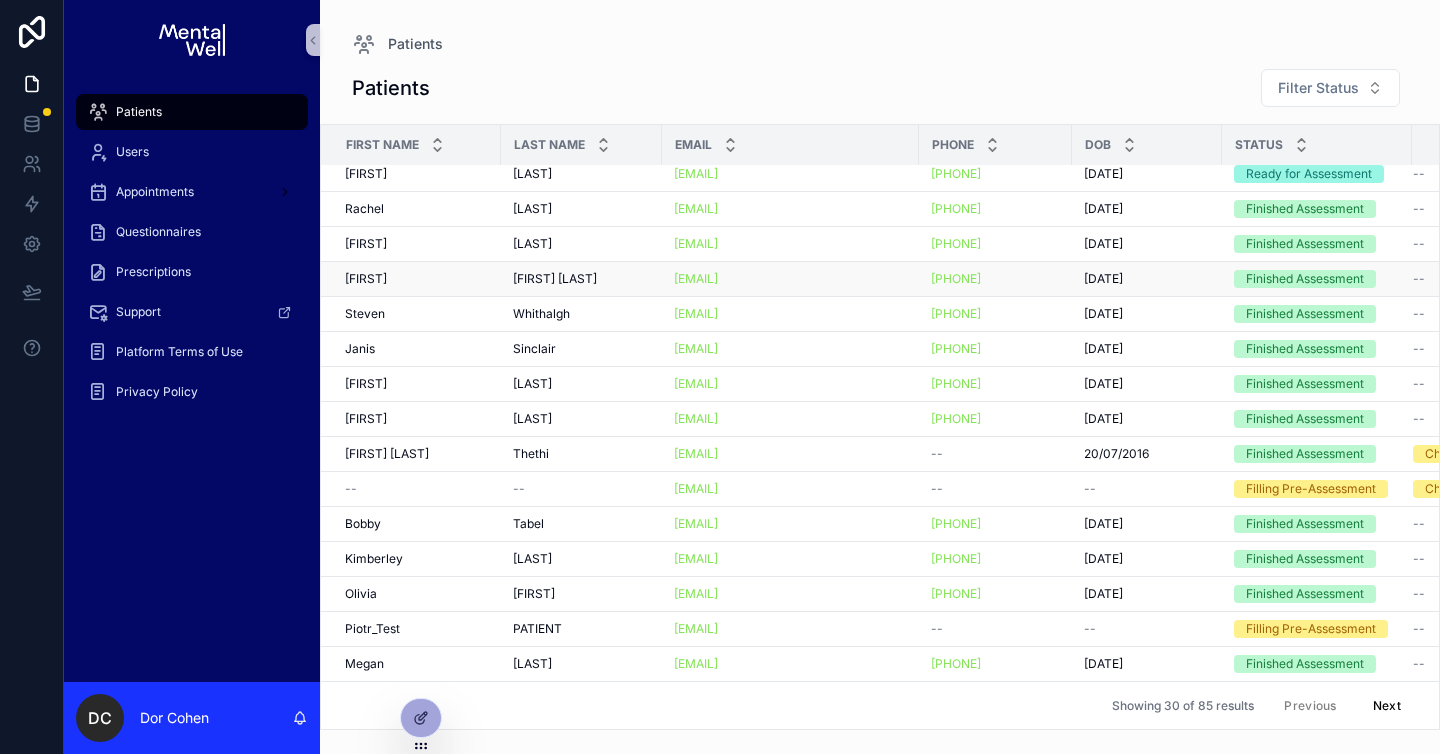 click on "[FIRST] [FIRST]" at bounding box center (411, 279) 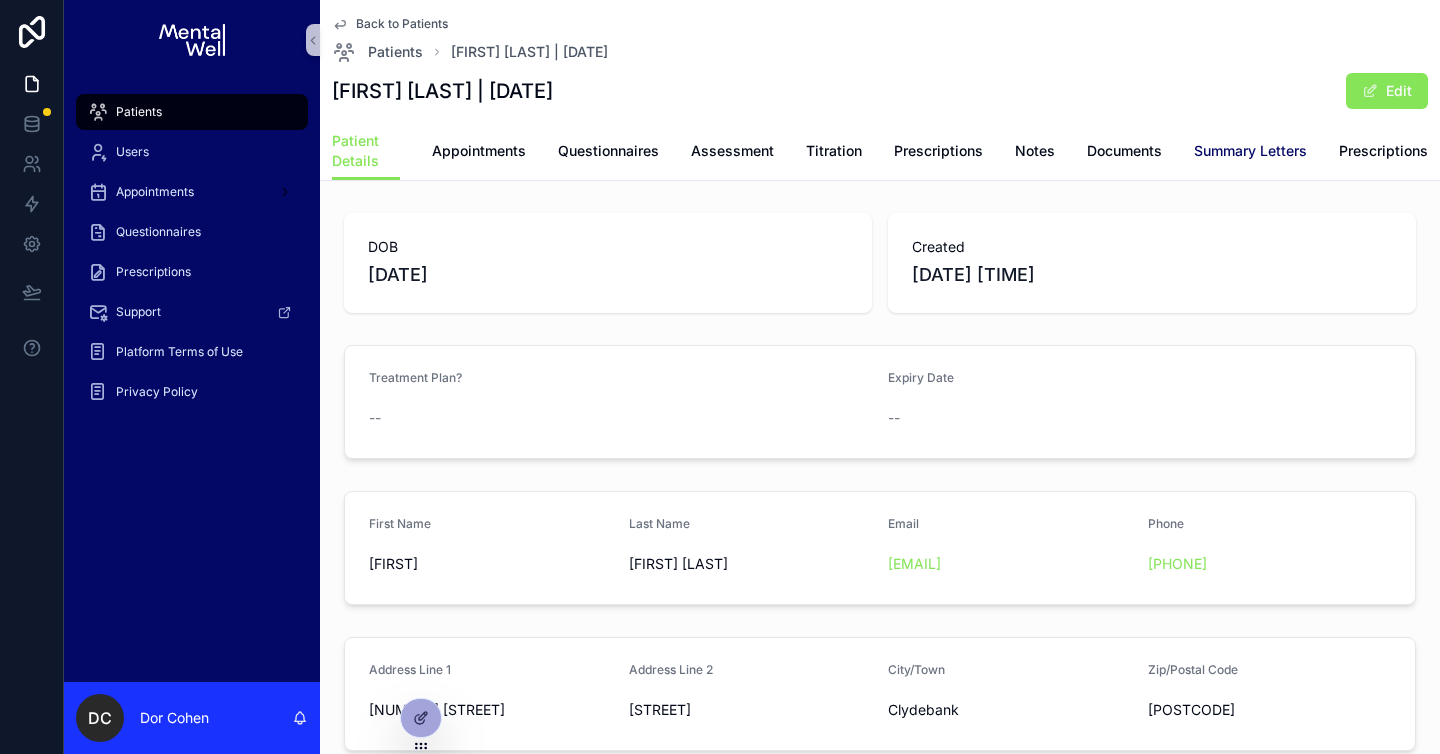 click on "Summary Letters" at bounding box center [1250, 151] 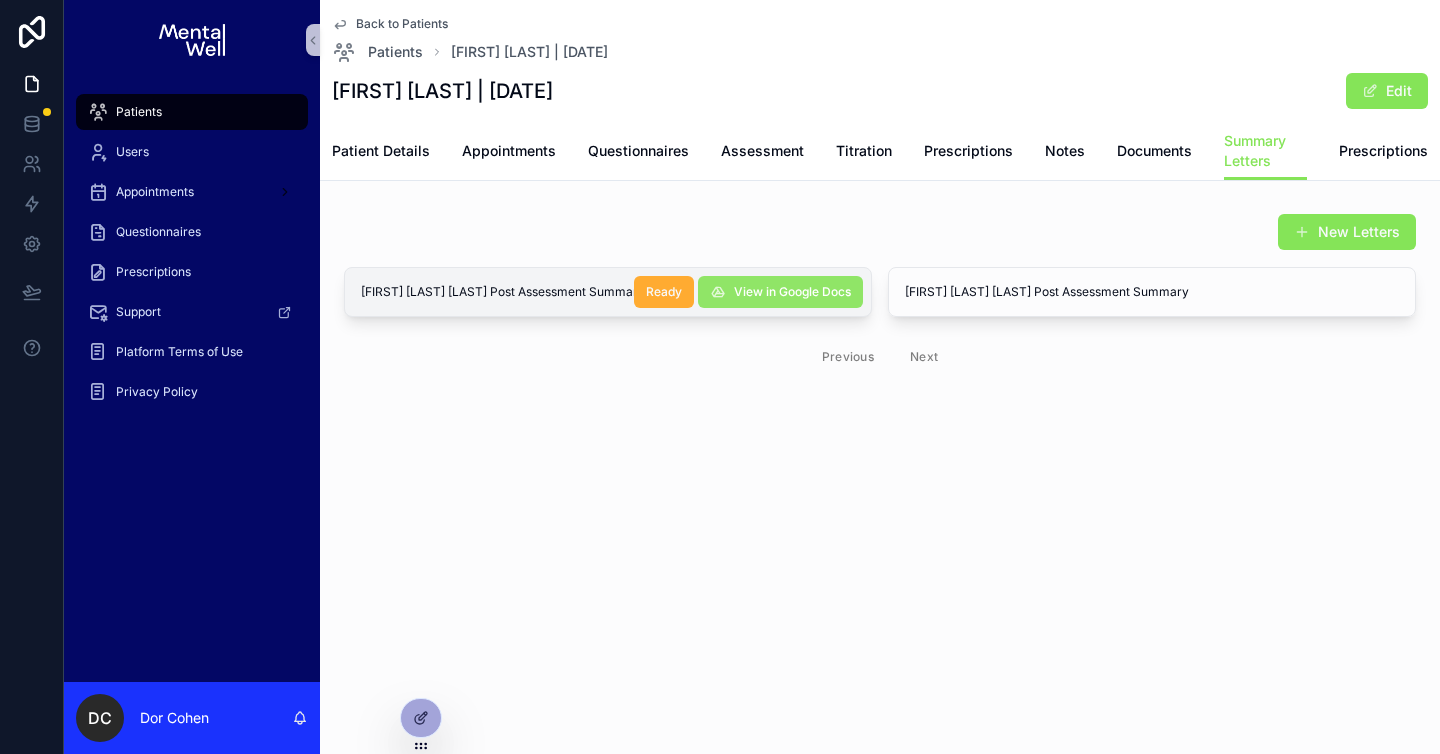 click on "View in Google Docs" at bounding box center (792, 292) 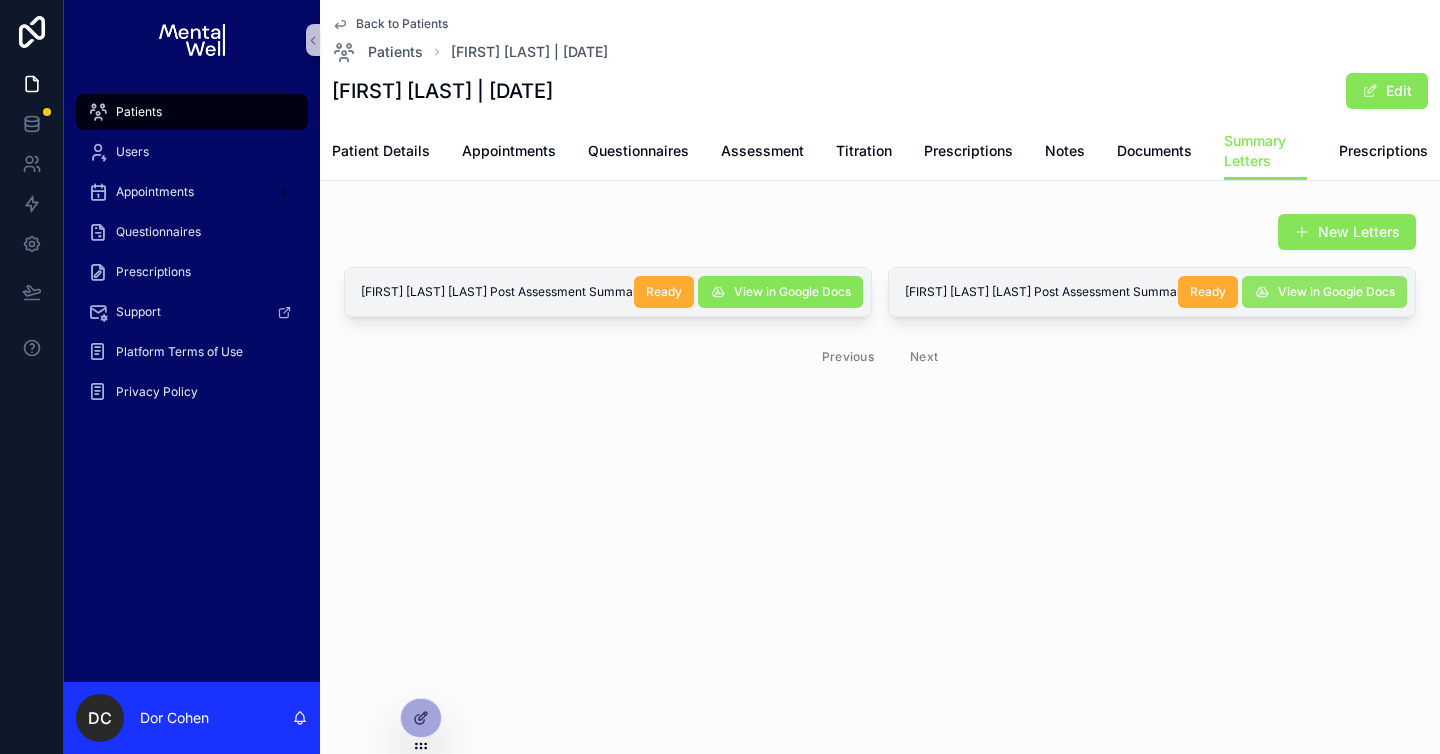 click on "View in Google Docs" at bounding box center [1336, 292] 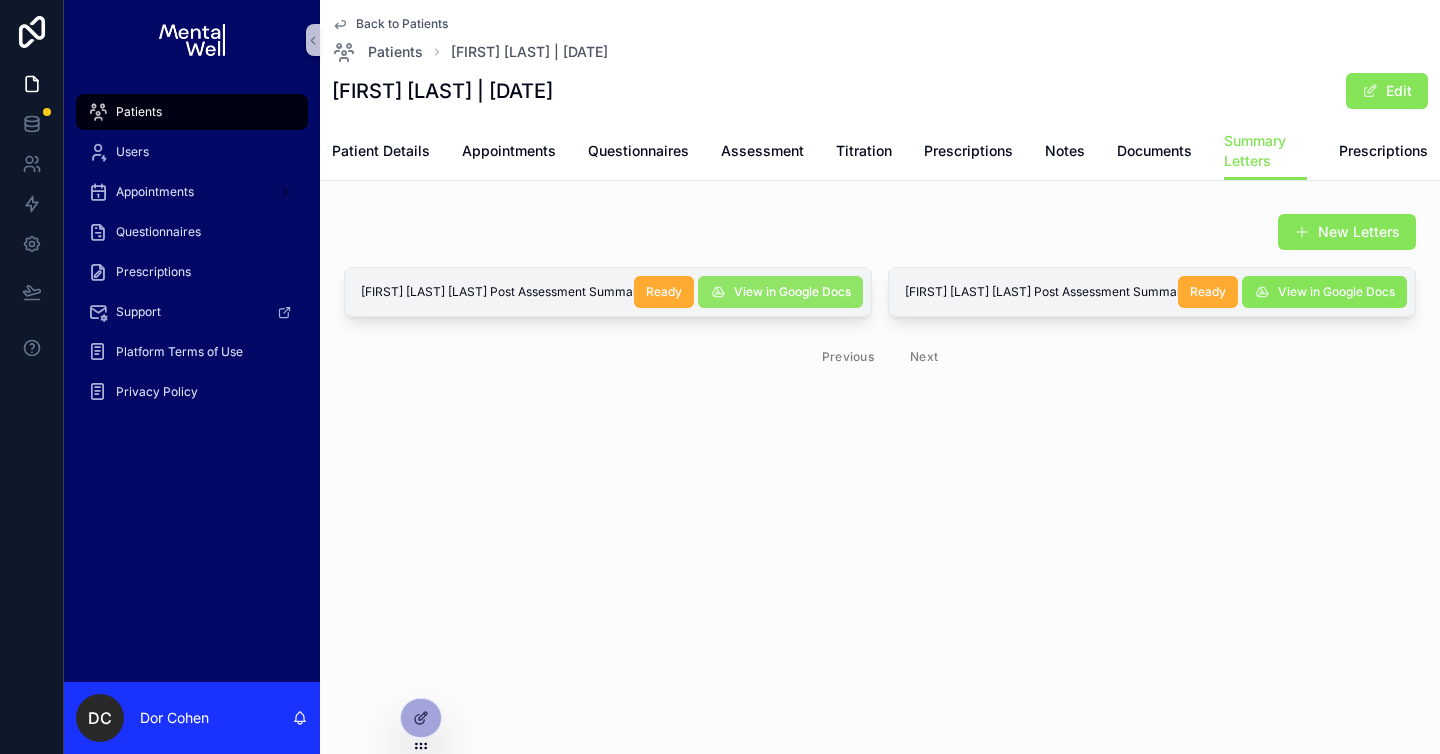 click on "View in Google Docs" at bounding box center (780, 292) 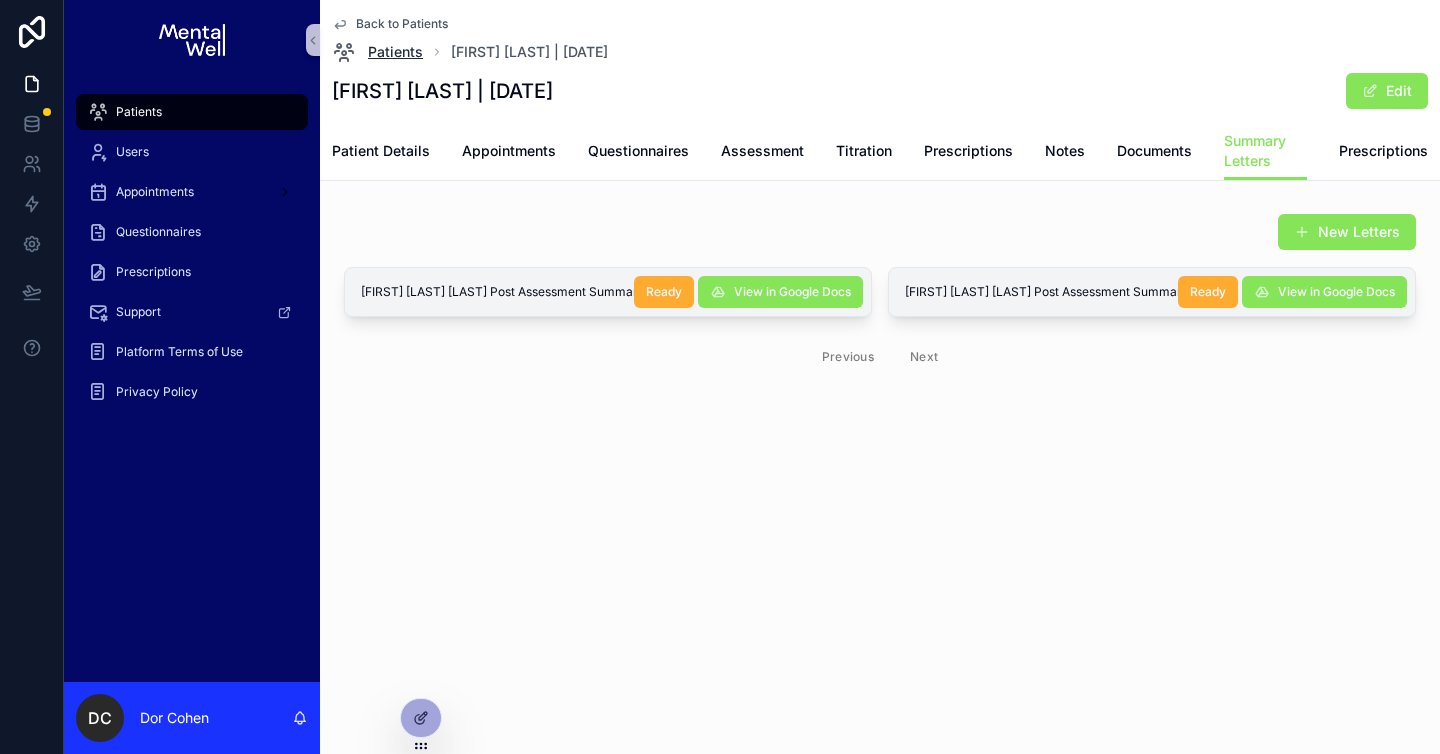 click on "Patients" at bounding box center [395, 52] 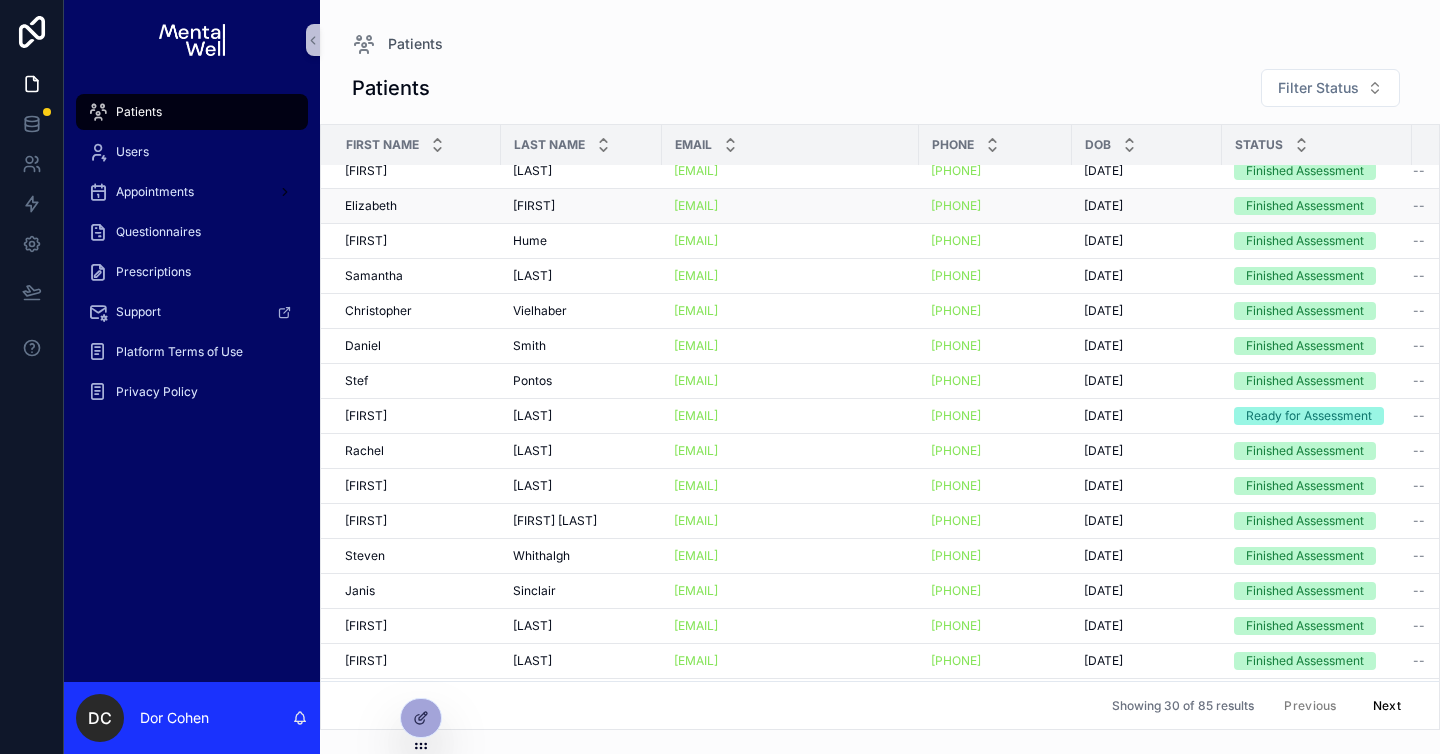scroll, scrollTop: 294, scrollLeft: 0, axis: vertical 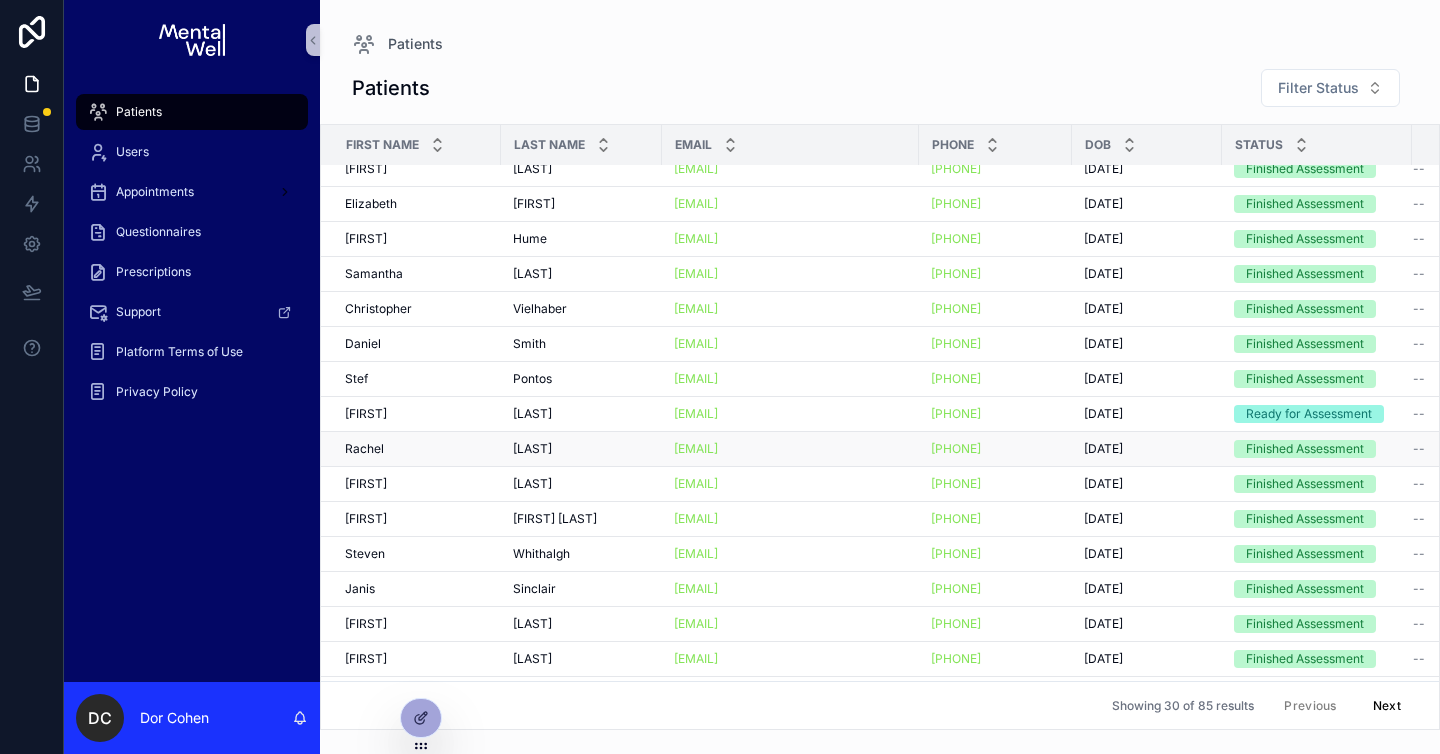 click on "[FIRST] [FIRST]" at bounding box center (411, 449) 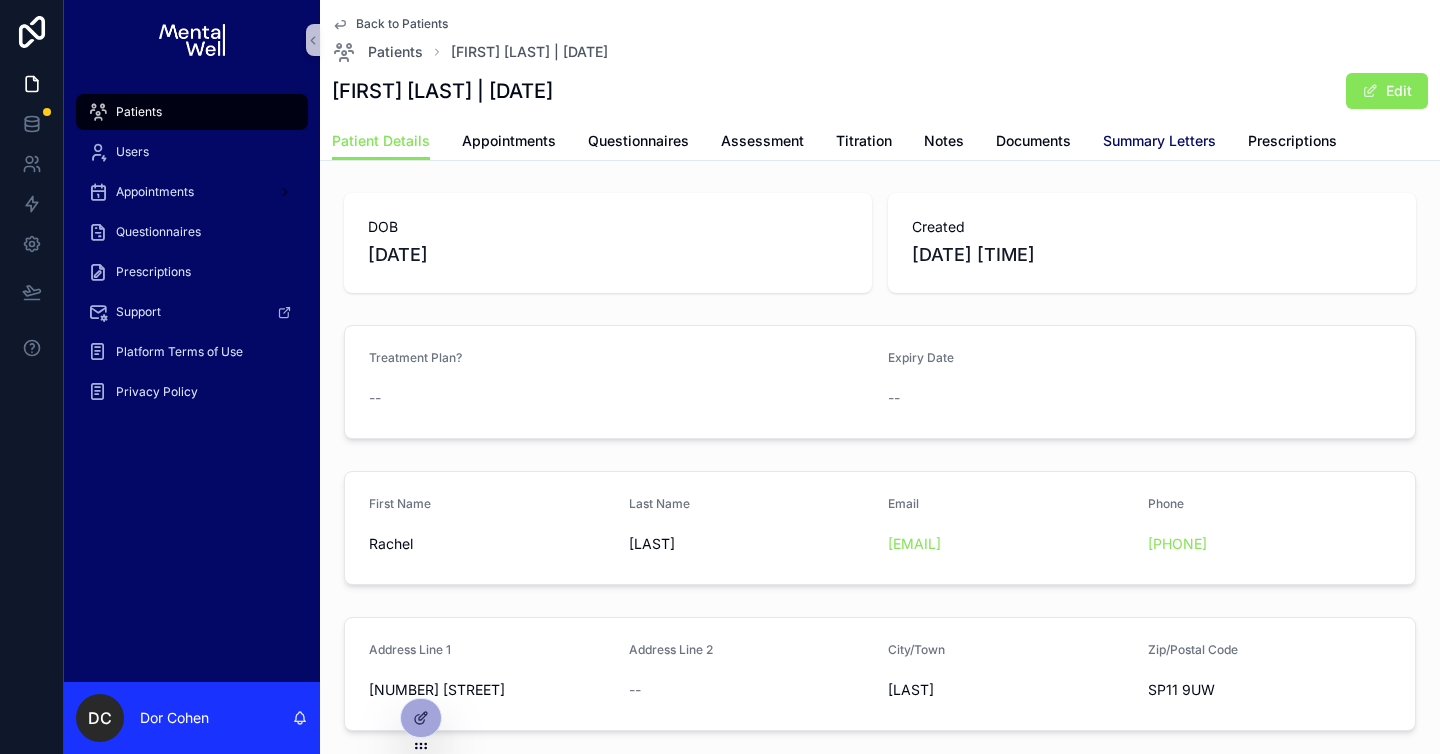 click on "Summary Letters" at bounding box center (1159, 141) 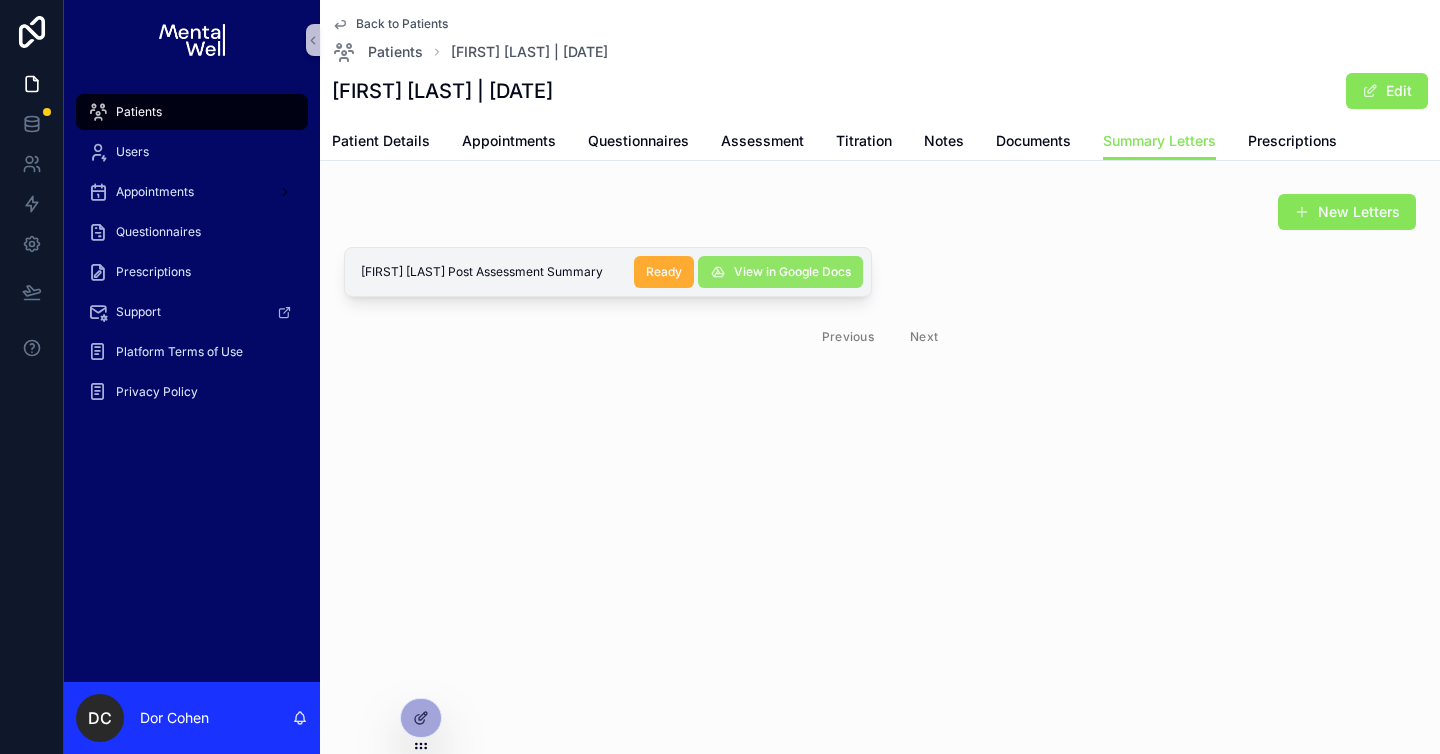 click on "View in Google Docs" at bounding box center [792, 272] 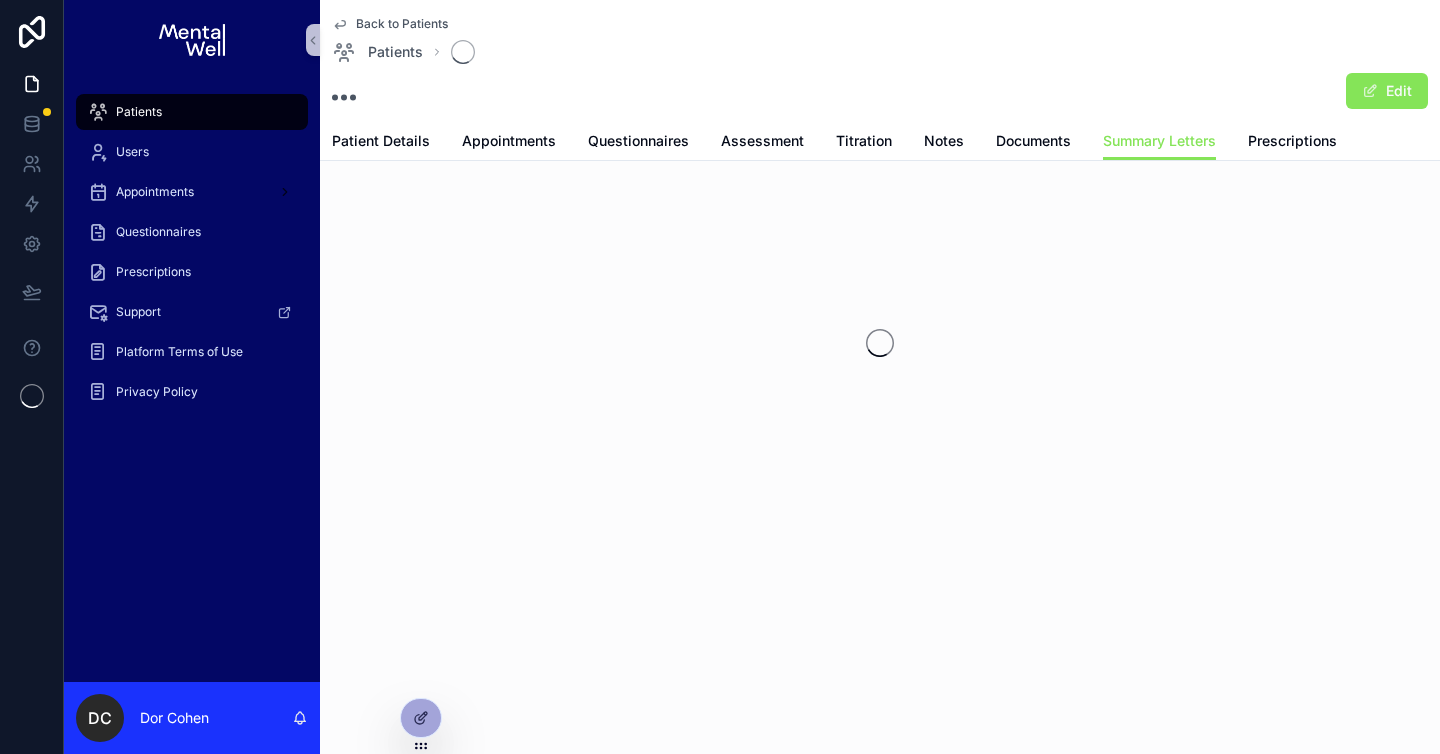 scroll, scrollTop: 0, scrollLeft: 0, axis: both 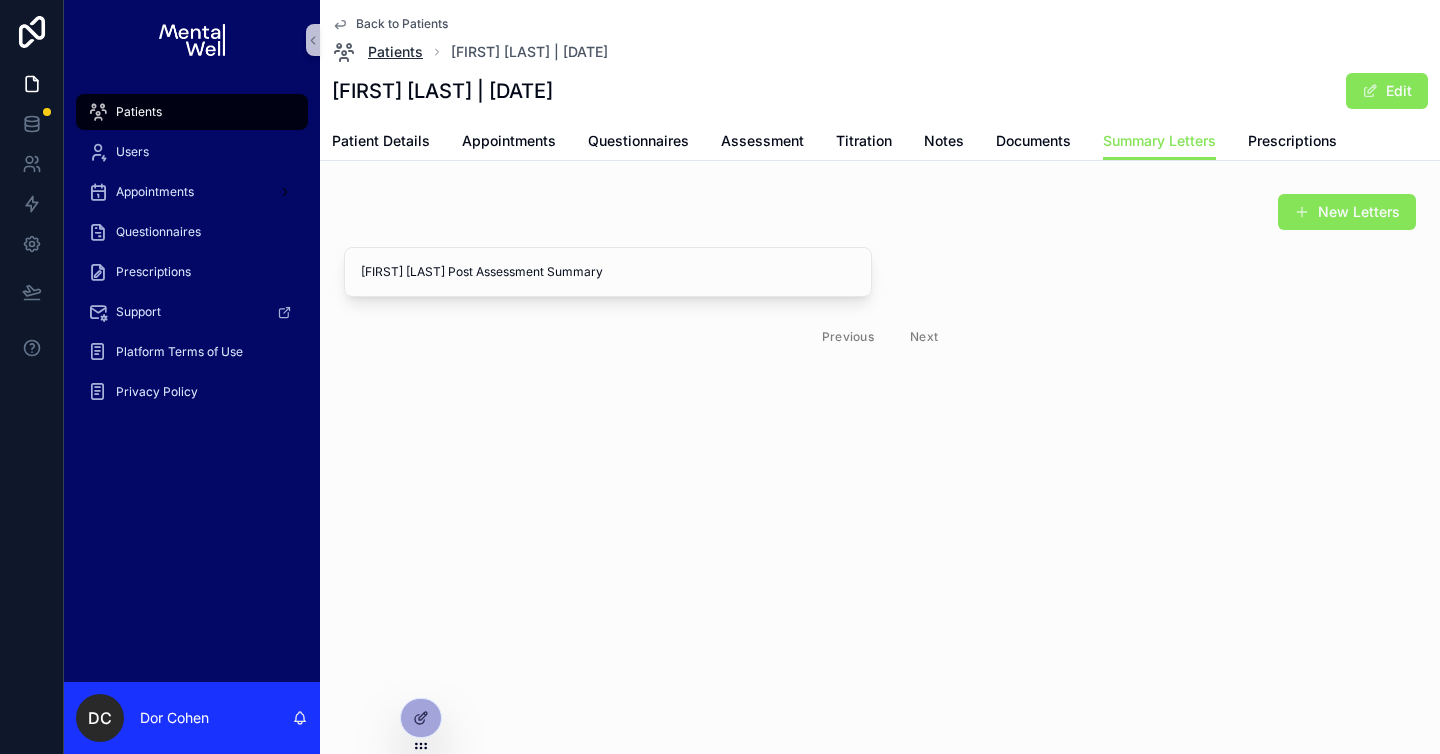 click on "Patients" at bounding box center [377, 52] 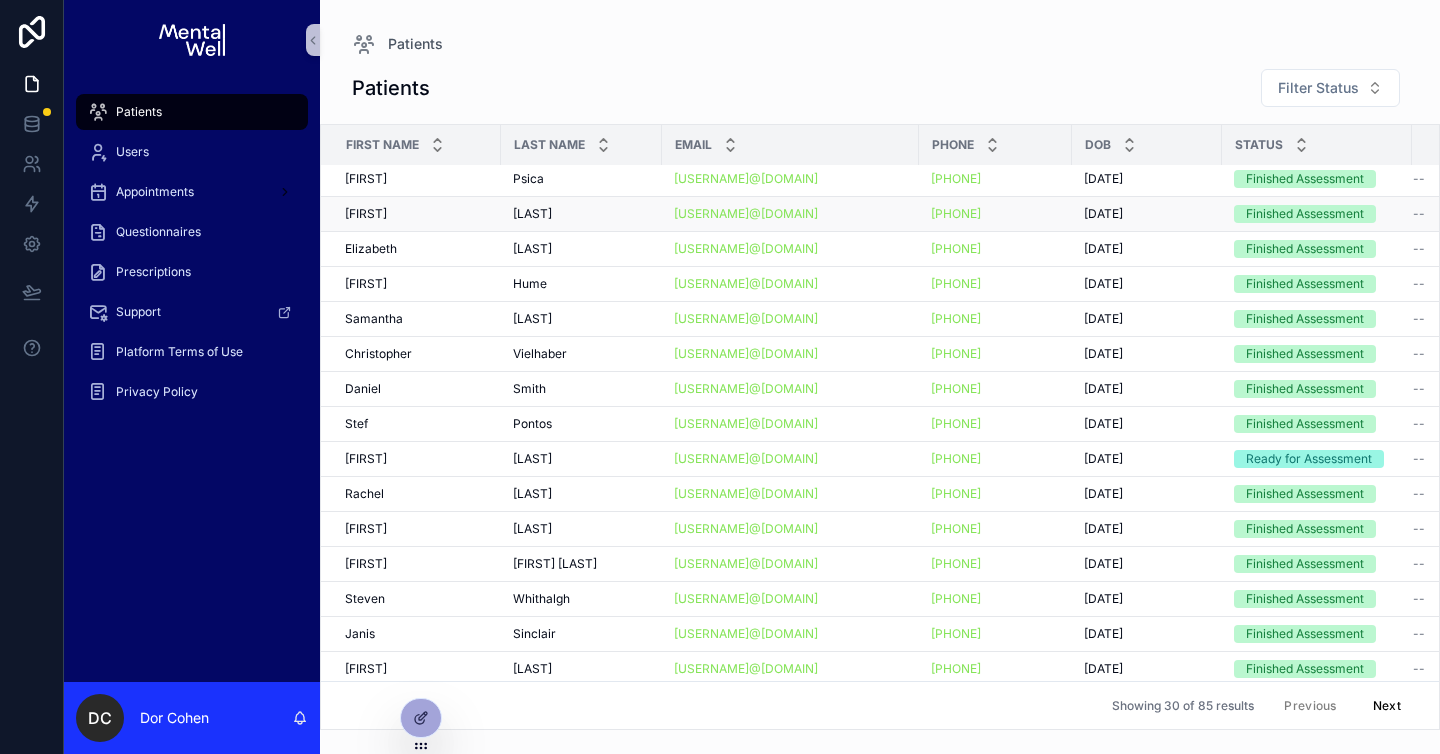 scroll, scrollTop: 263, scrollLeft: 0, axis: vertical 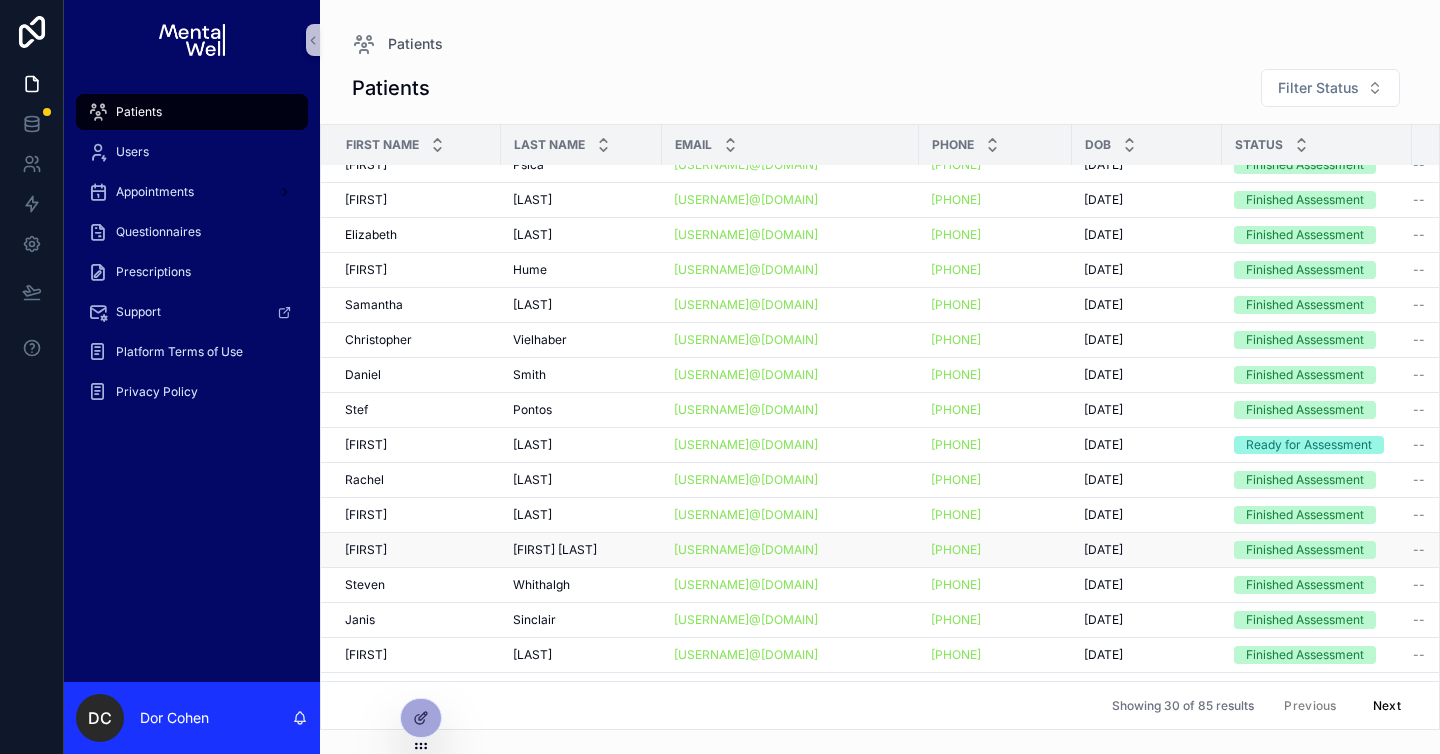 click on "[FIRST] [FIRST]" at bounding box center [417, 550] 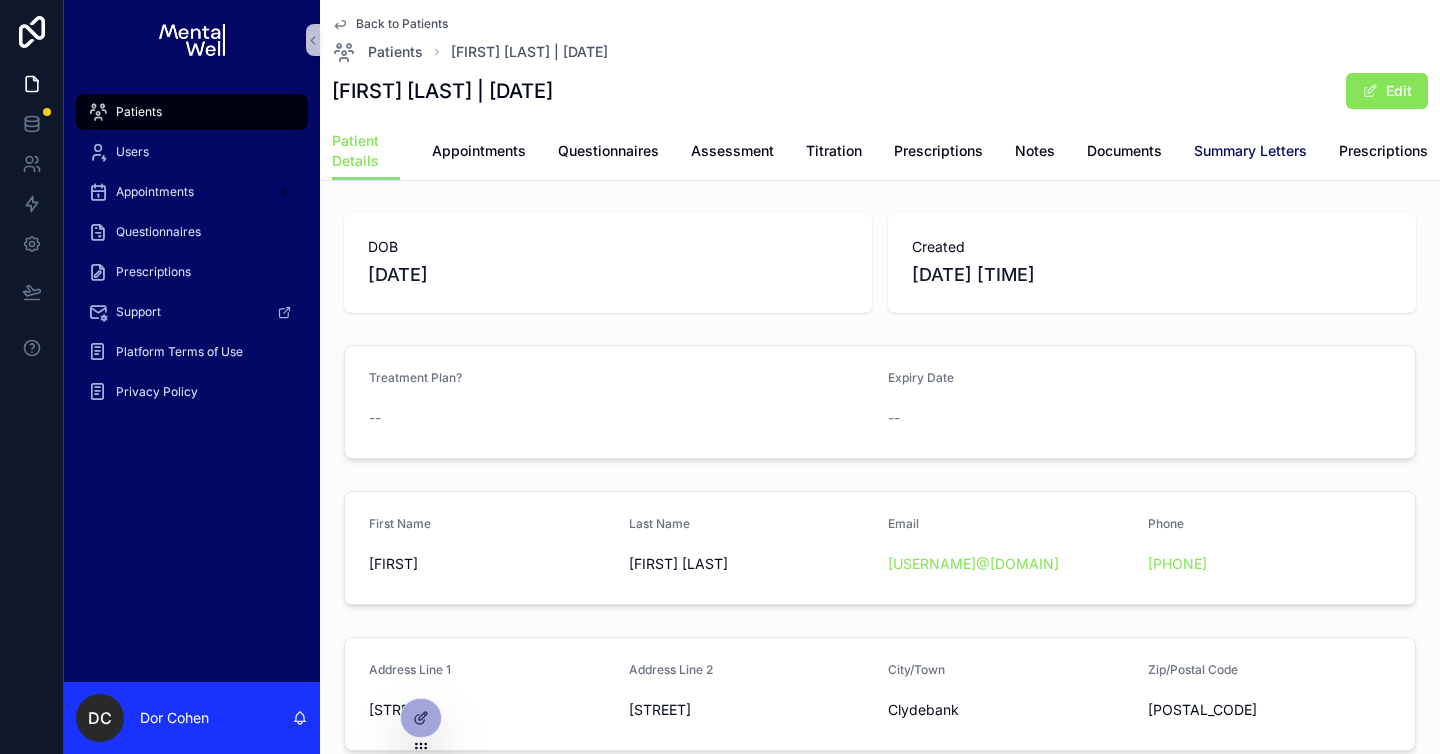 click on "Summary Letters" at bounding box center [1250, 151] 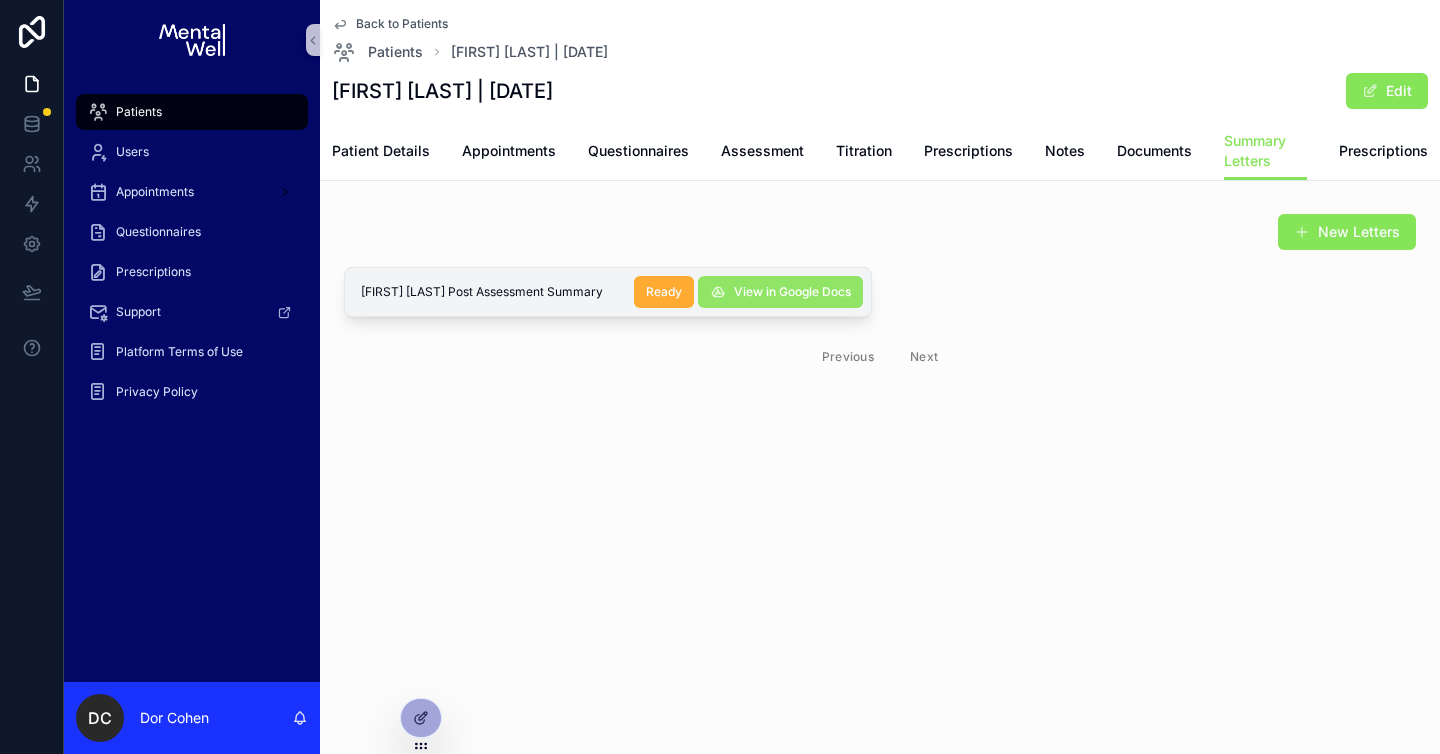 click on "View in Google Docs" at bounding box center [780, 292] 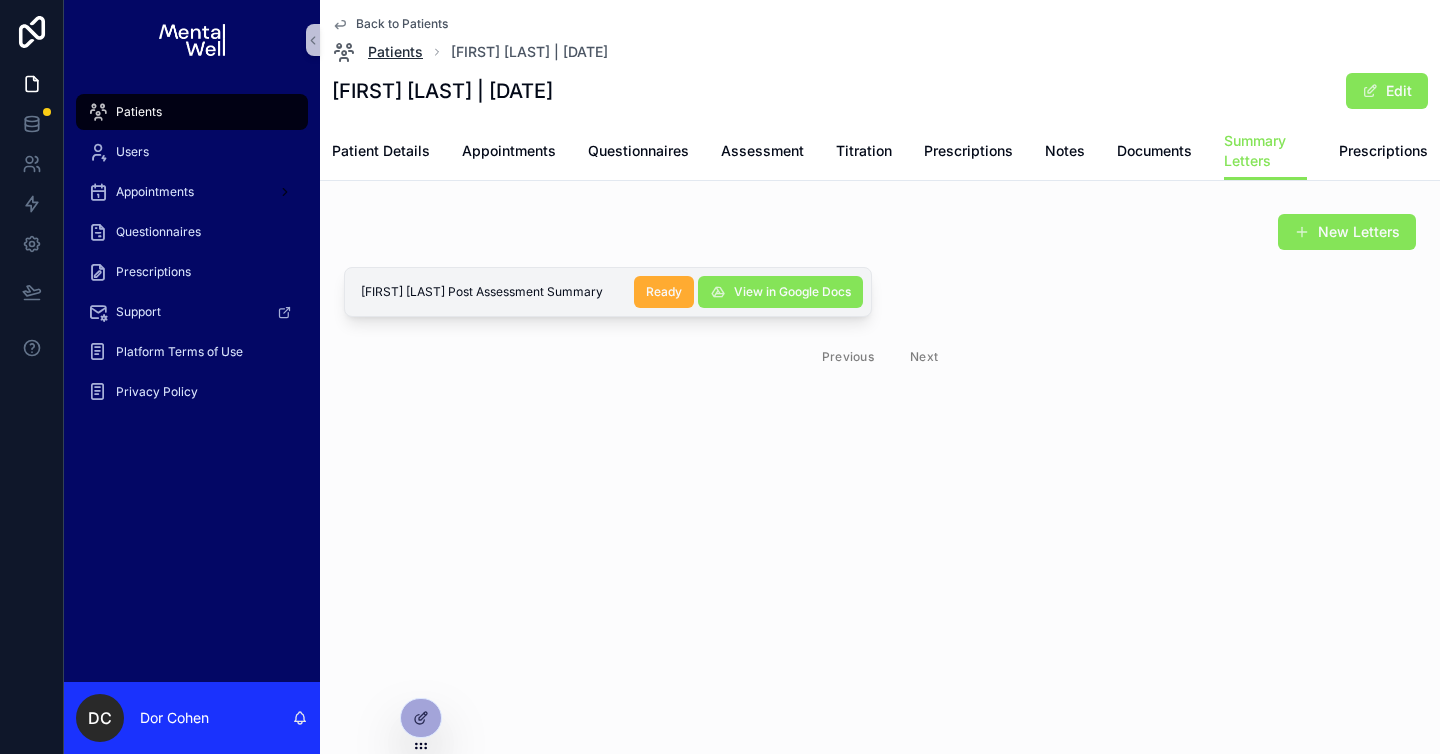 click on "Patients" at bounding box center [395, 52] 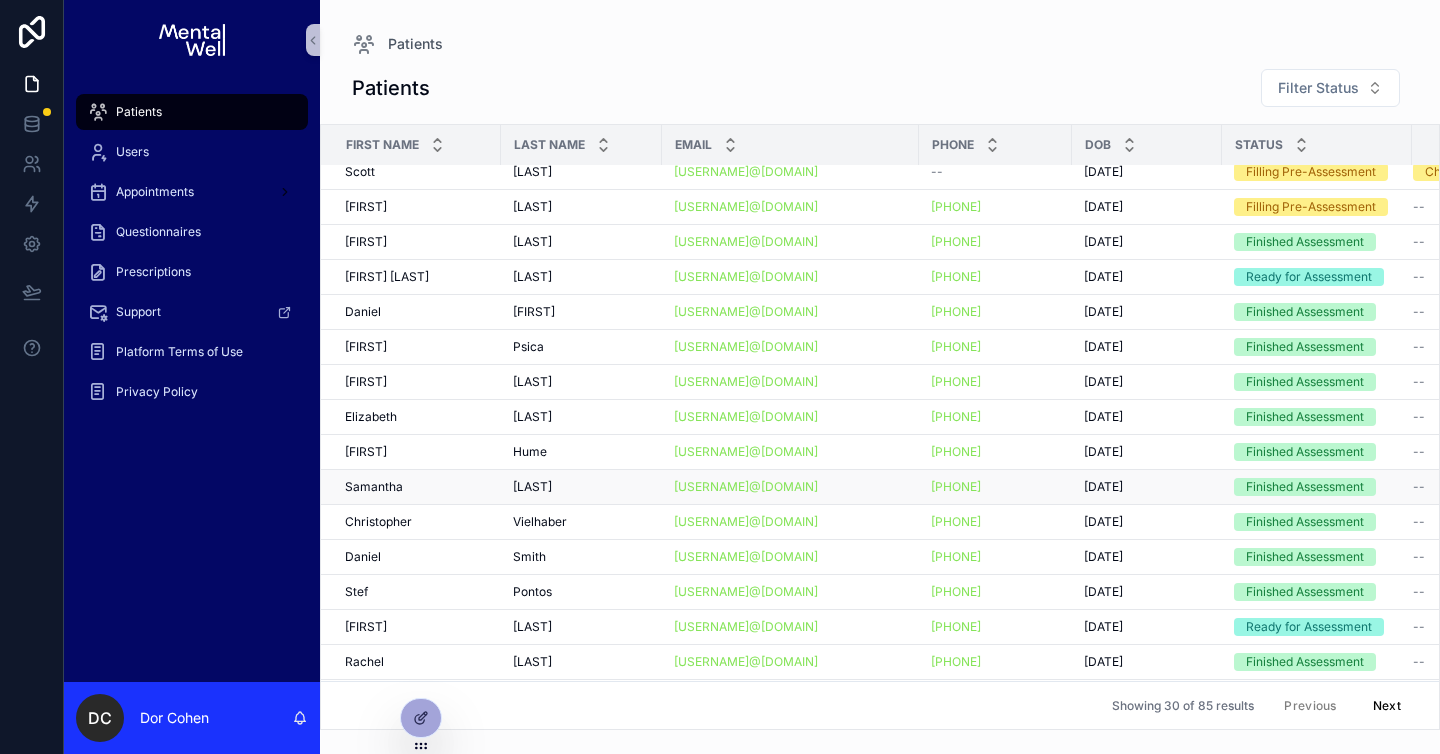 scroll, scrollTop: 145, scrollLeft: 0, axis: vertical 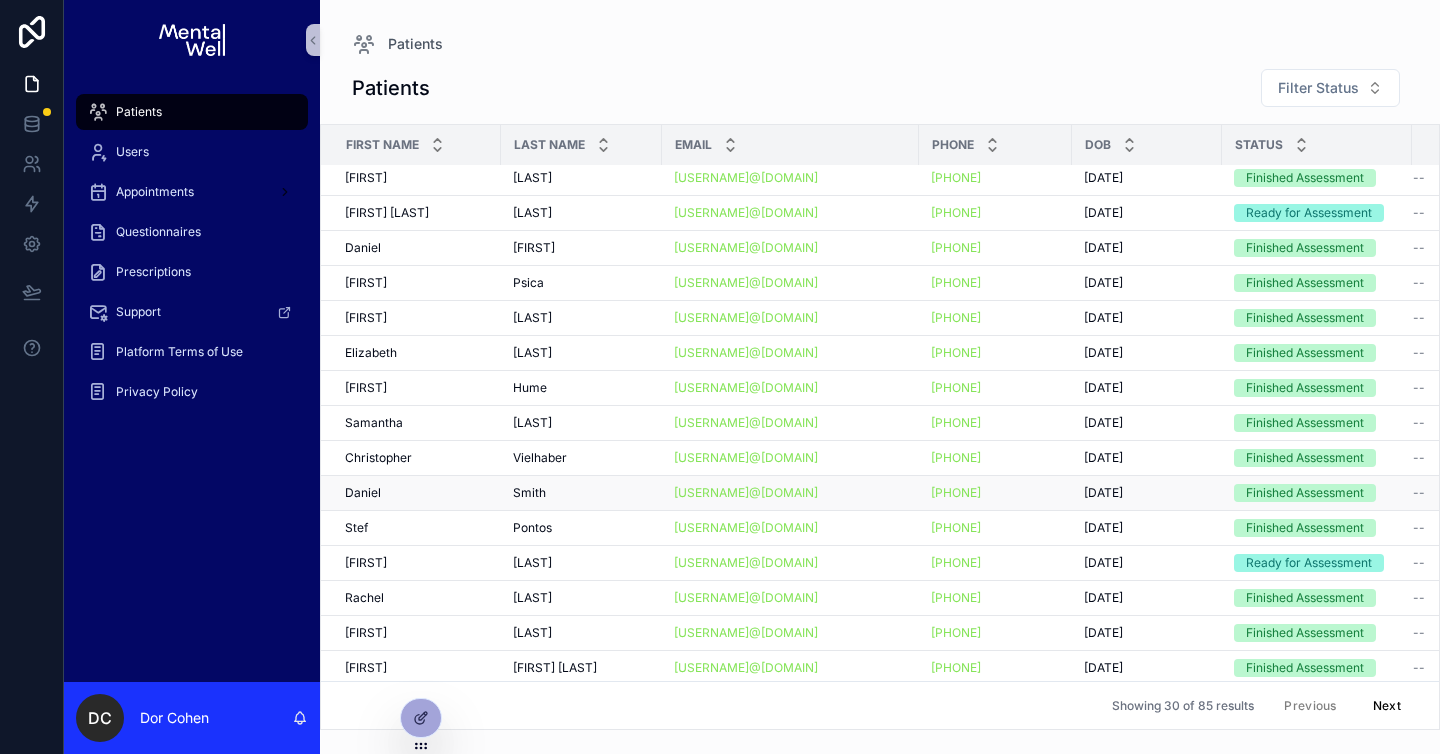 click on "Daniel Daniel" at bounding box center [411, 493] 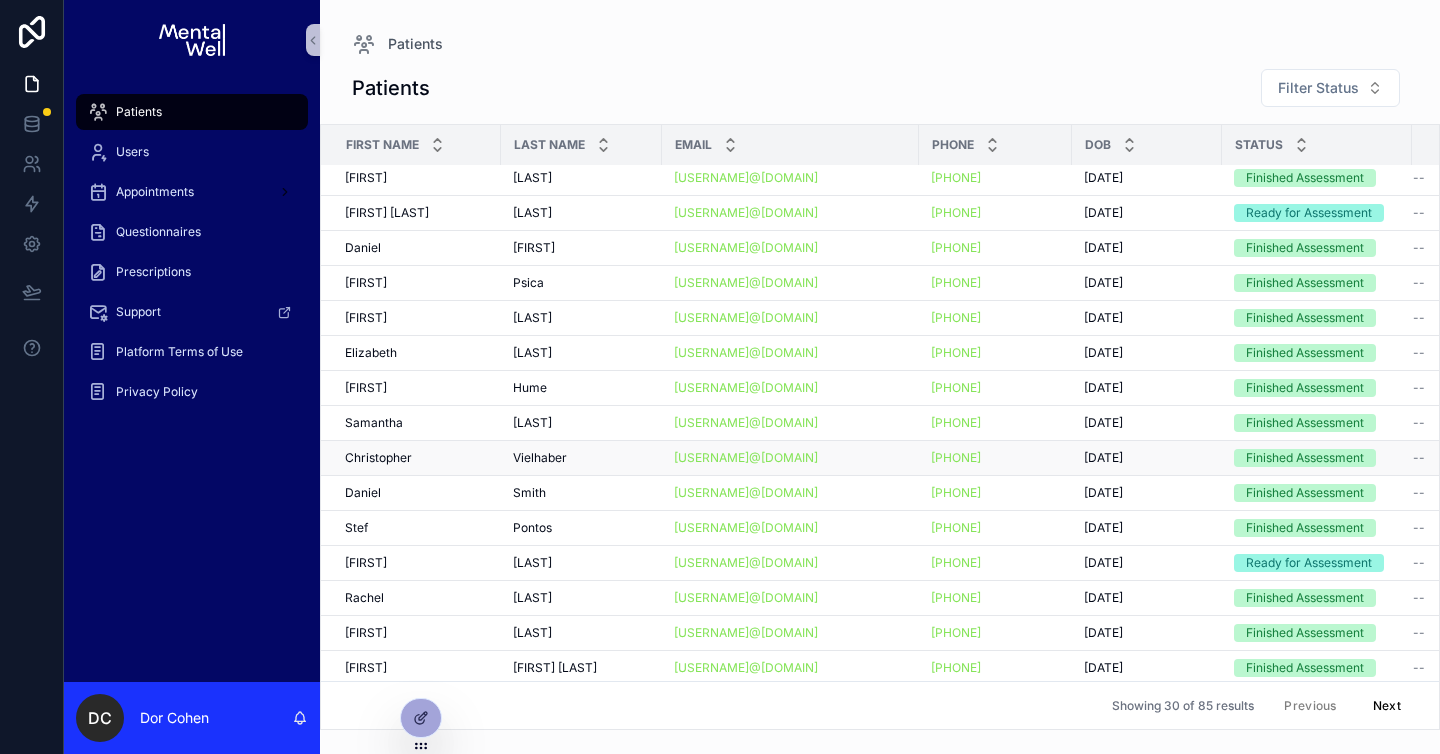 click on "Christopher Christopher" at bounding box center [411, 458] 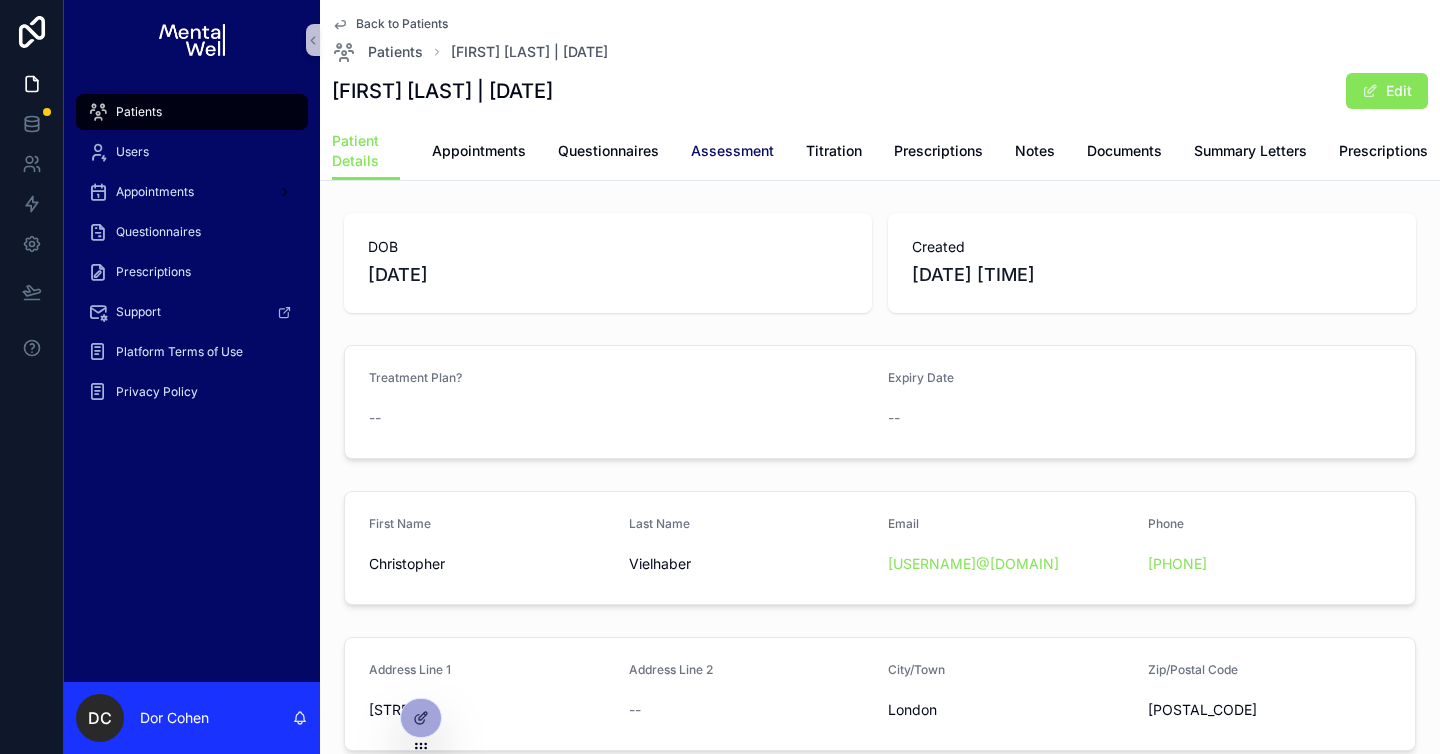 click on "Assessment" at bounding box center (732, 151) 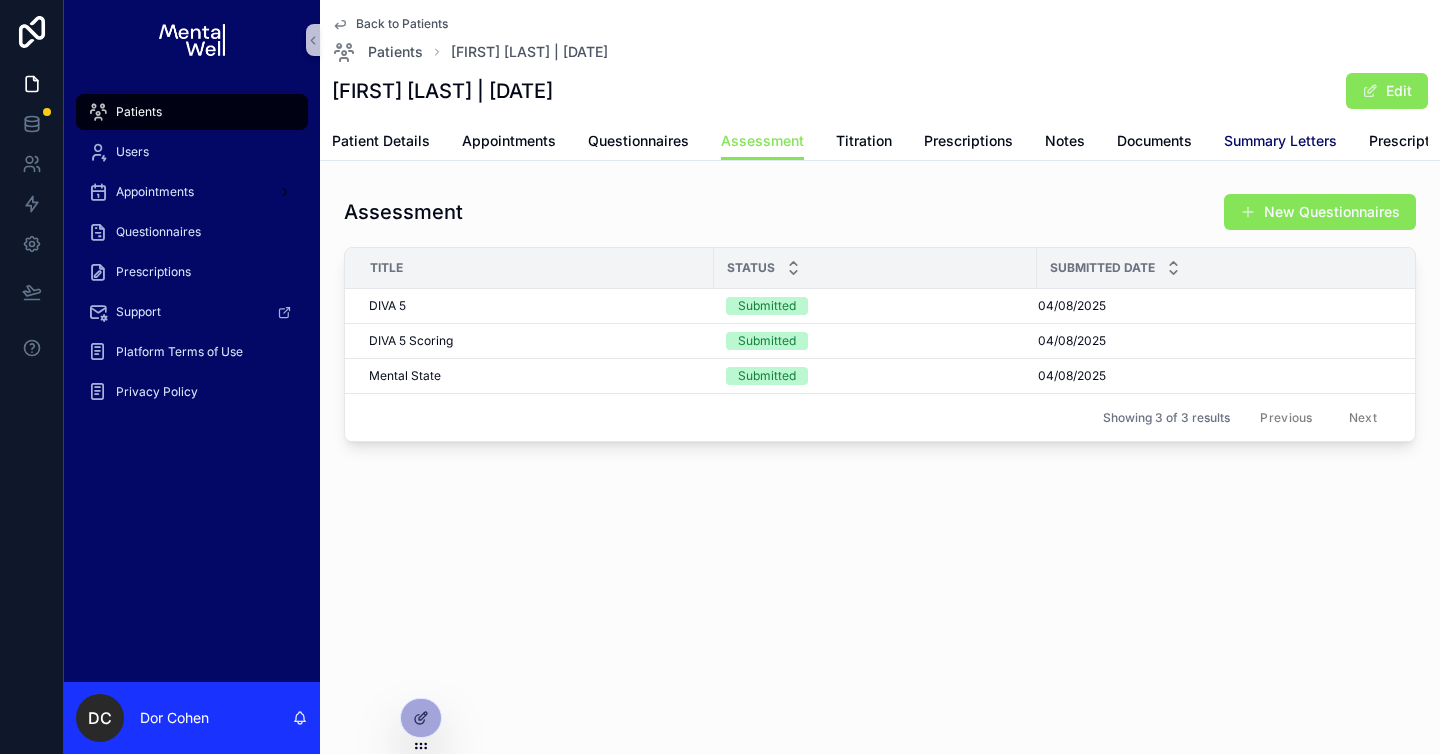 click on "Summary Letters" at bounding box center [1280, 141] 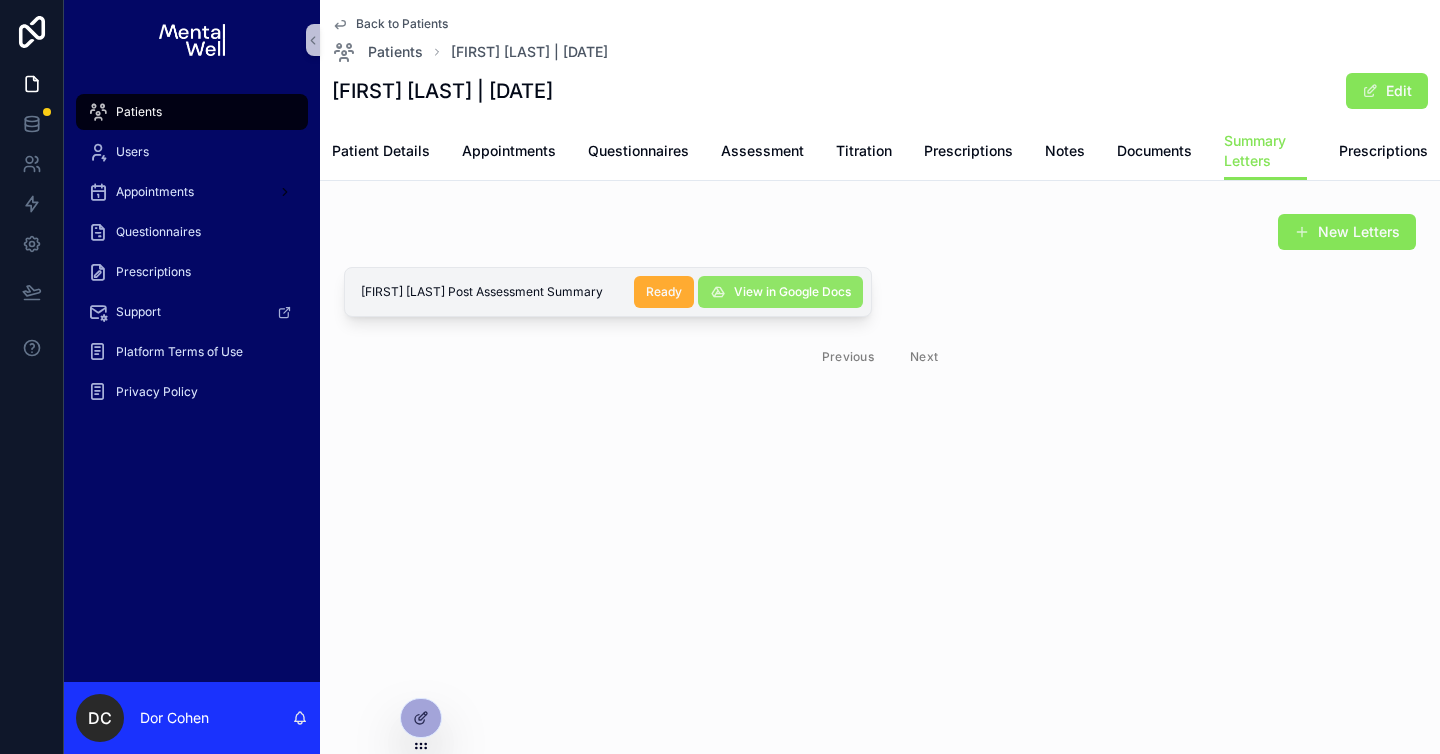 click on "View in Google Docs" at bounding box center [780, 292] 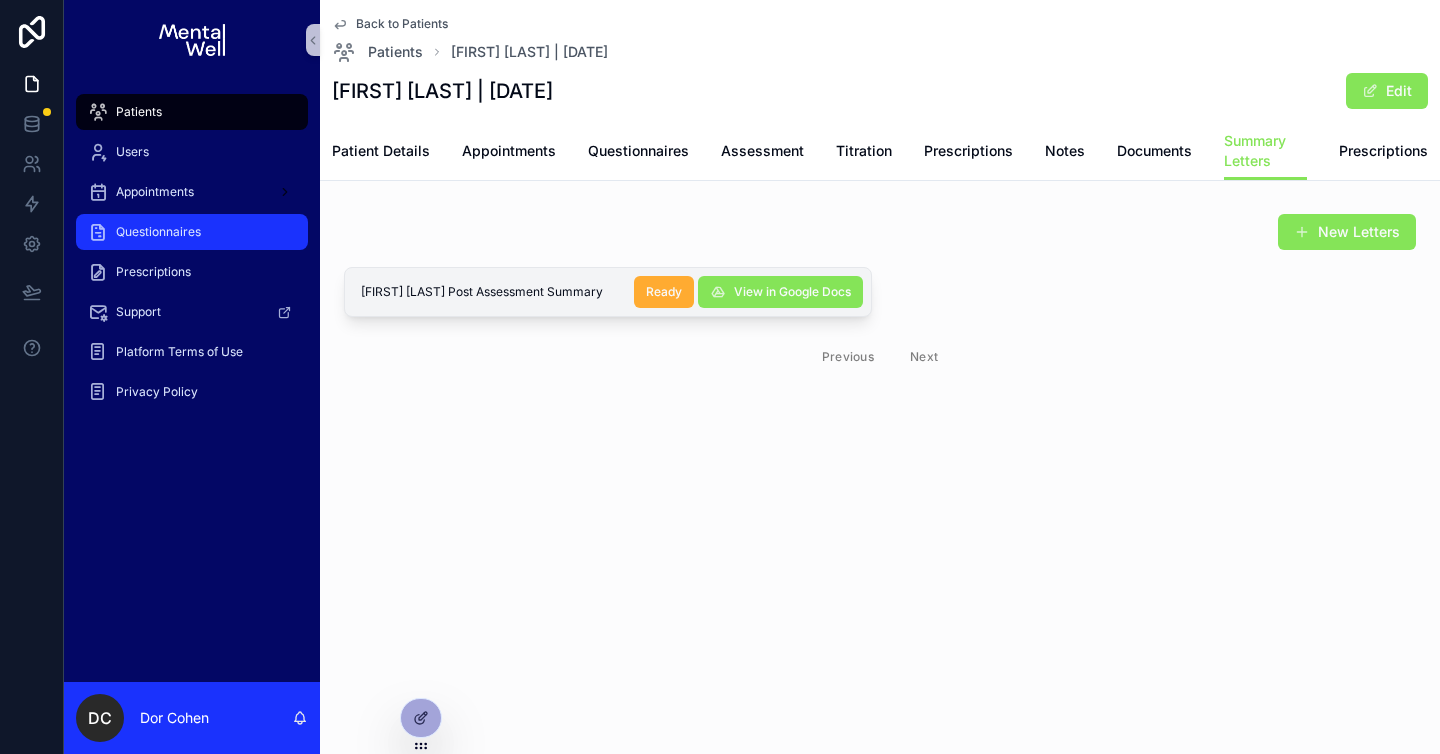 click on "Questionnaires" at bounding box center [158, 232] 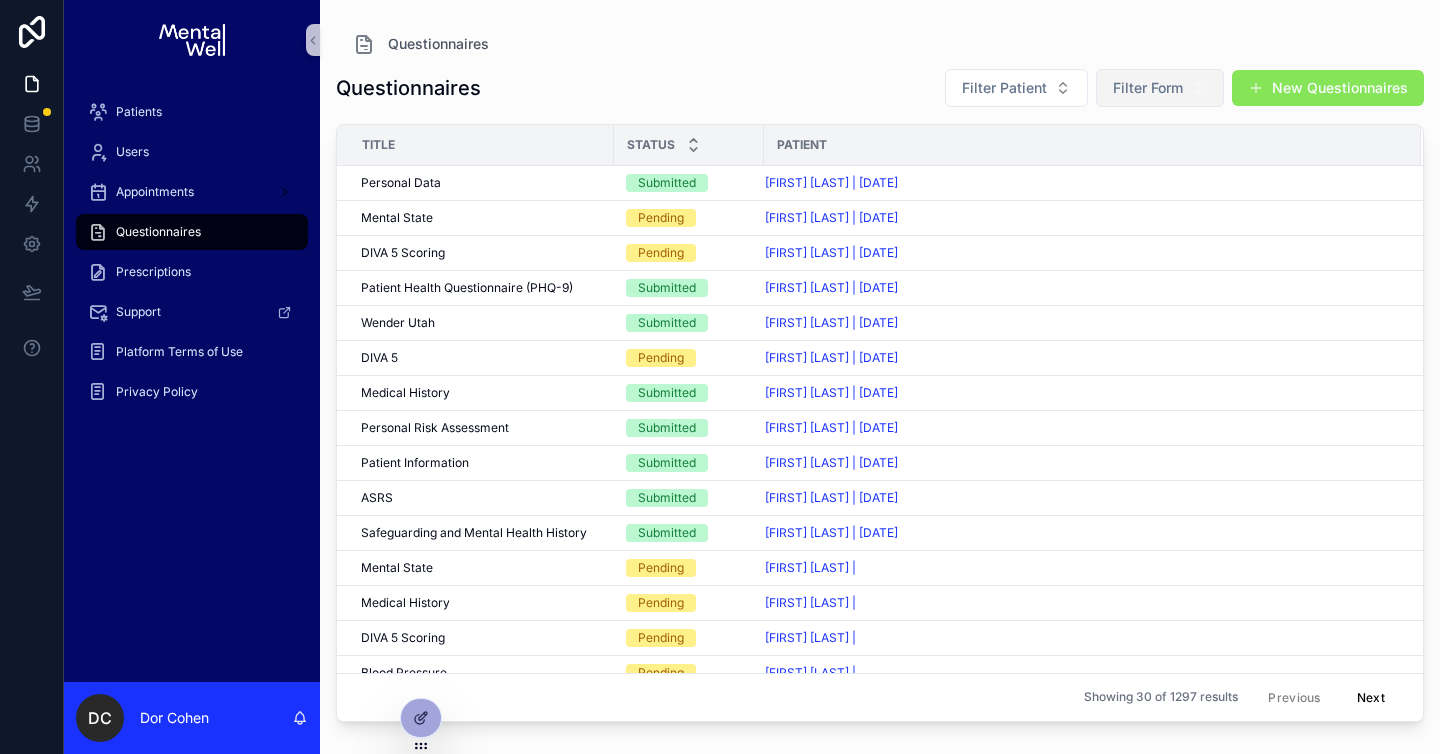click on "Filter Form" at bounding box center [1148, 88] 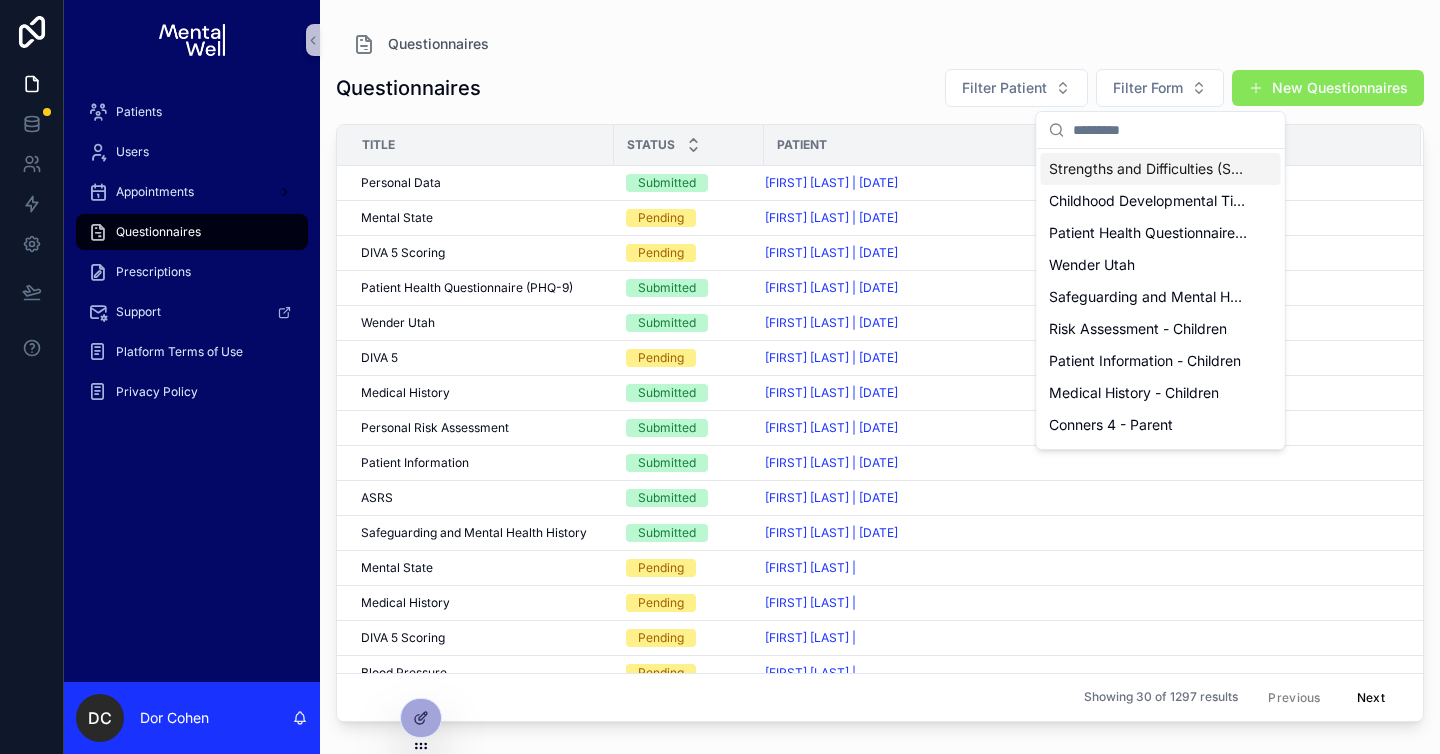 click at bounding box center (1173, 130) 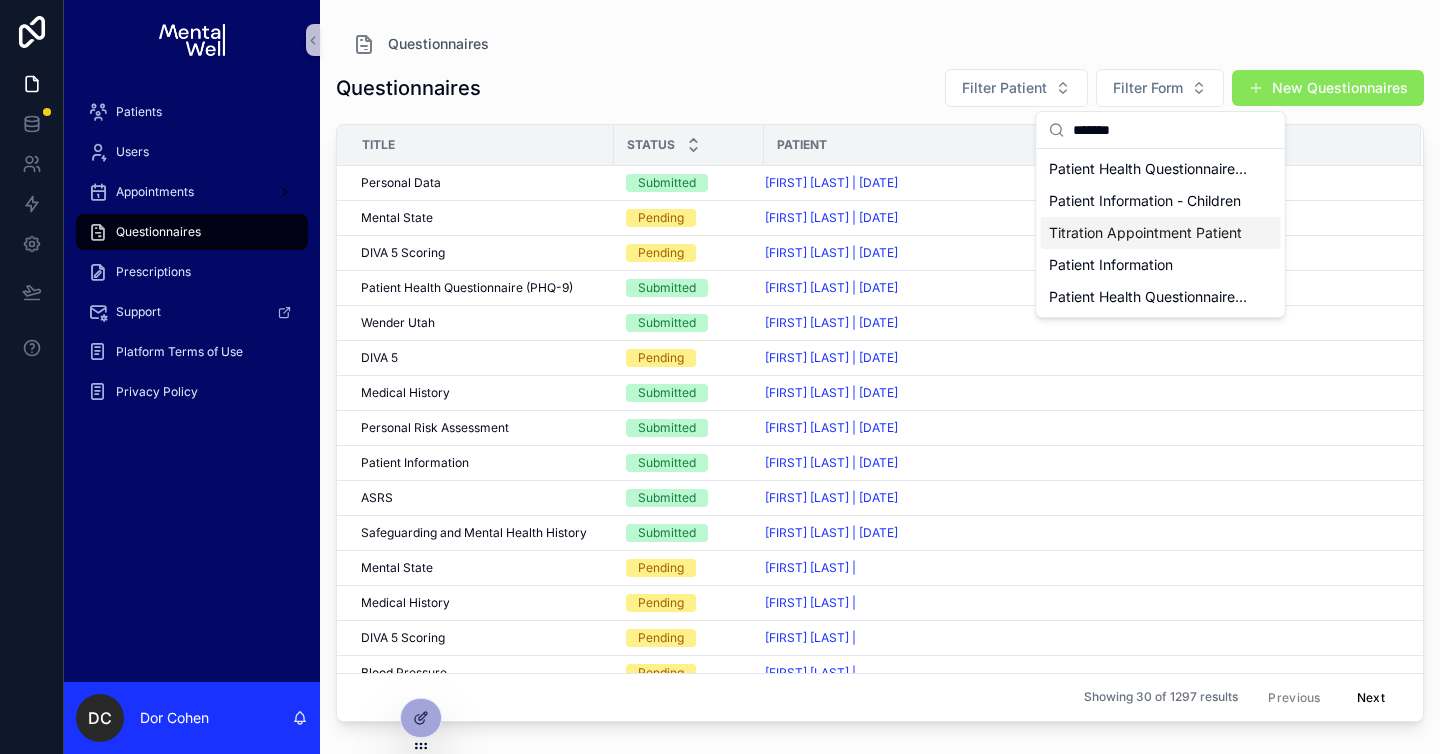 type on "*******" 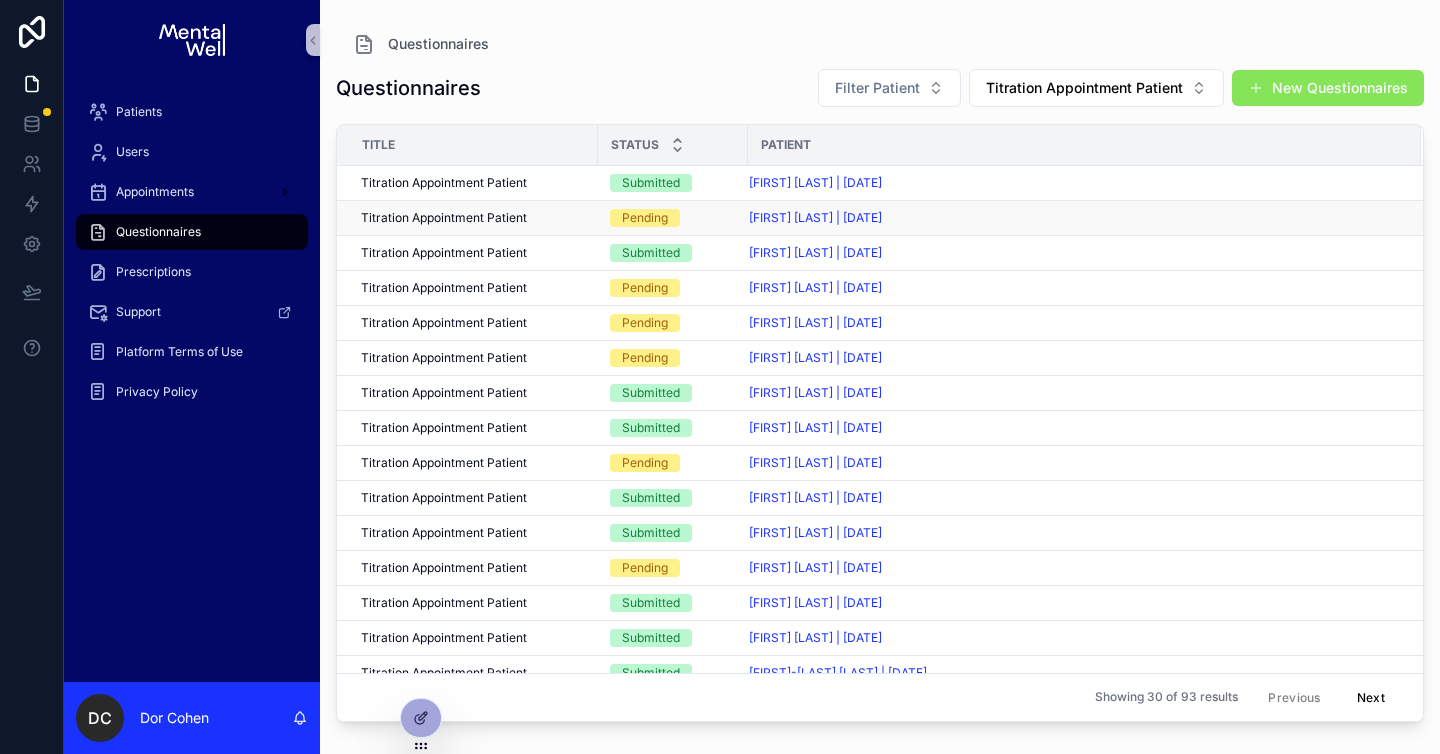 click on "Titration Appointment Patient Titration Appointment Patient" at bounding box center (473, 218) 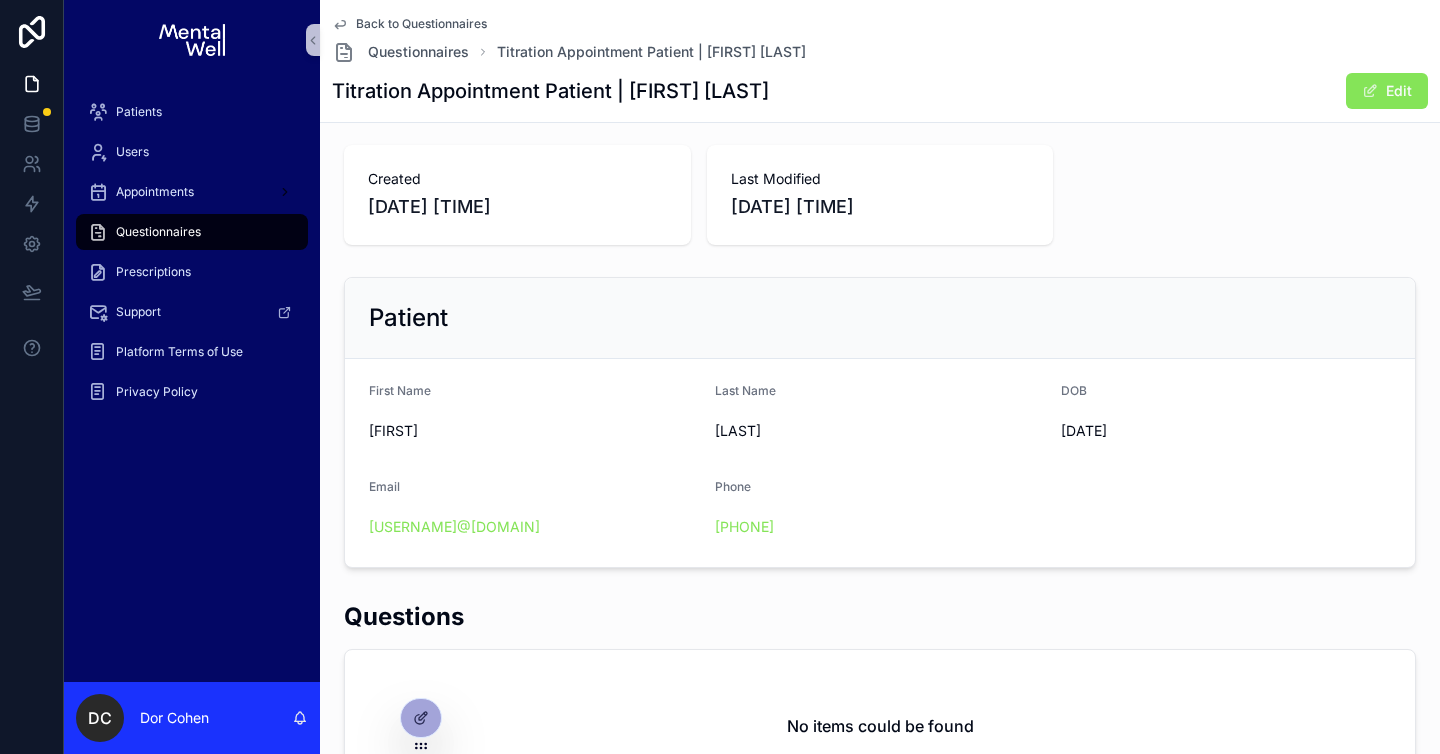 scroll, scrollTop: 0, scrollLeft: 0, axis: both 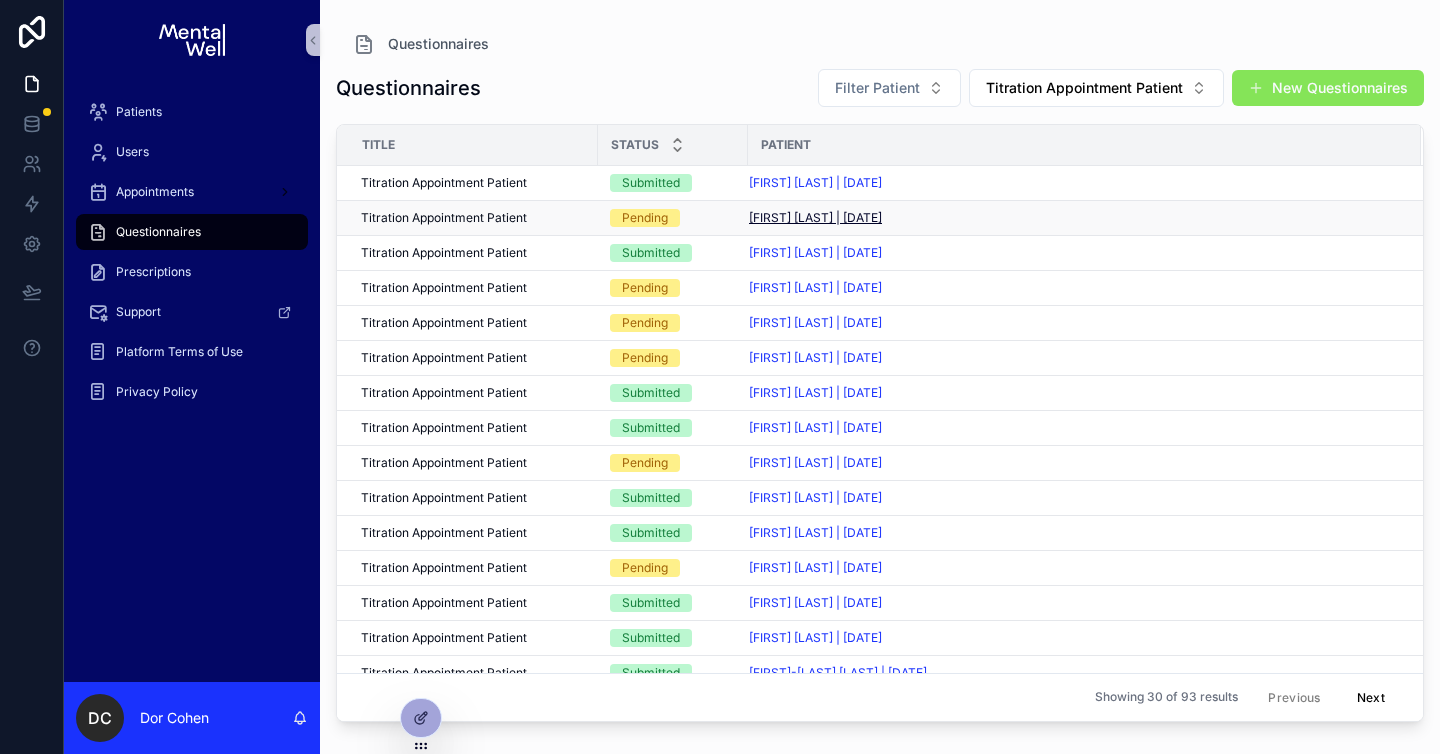 click on "[FIRST]-[FIRST] [LAST] | [DATE]" at bounding box center (815, 218) 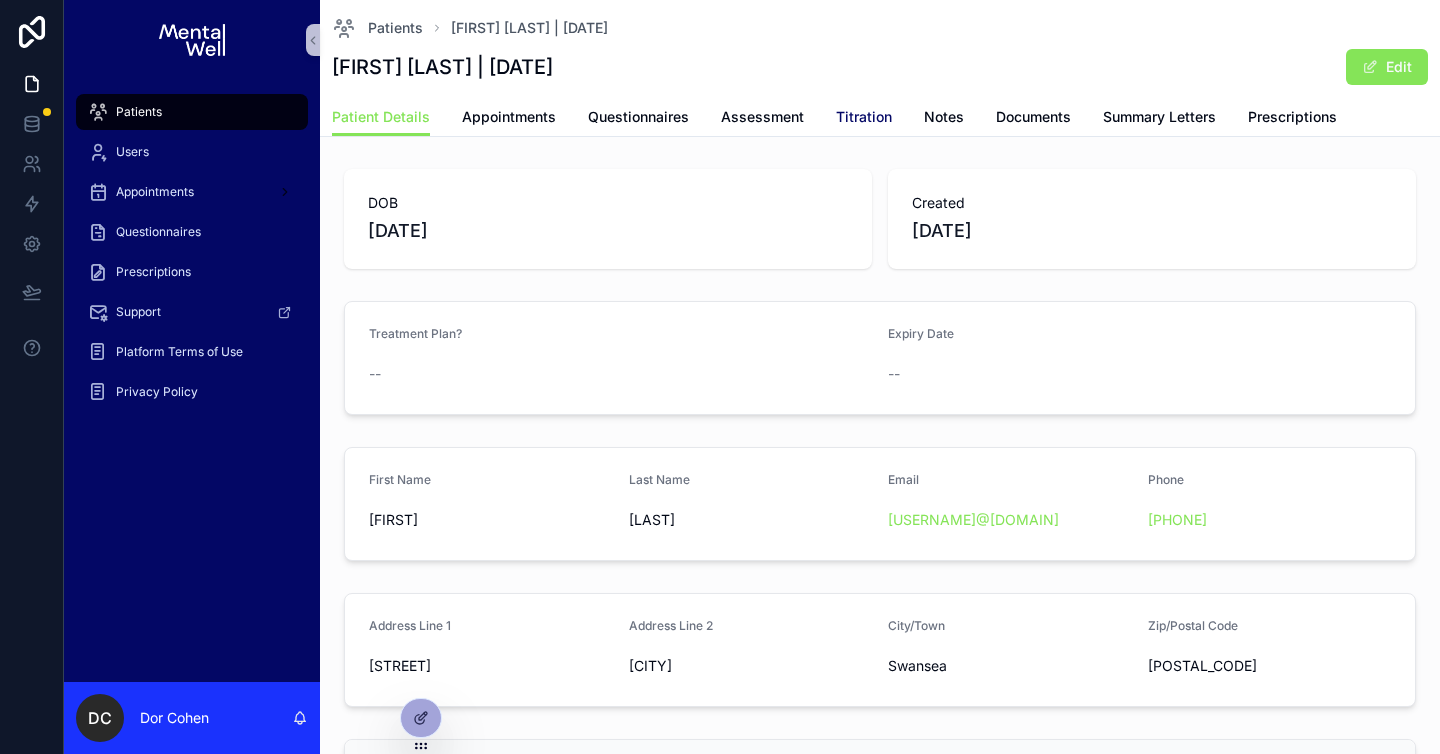 click on "Titration" at bounding box center (864, 117) 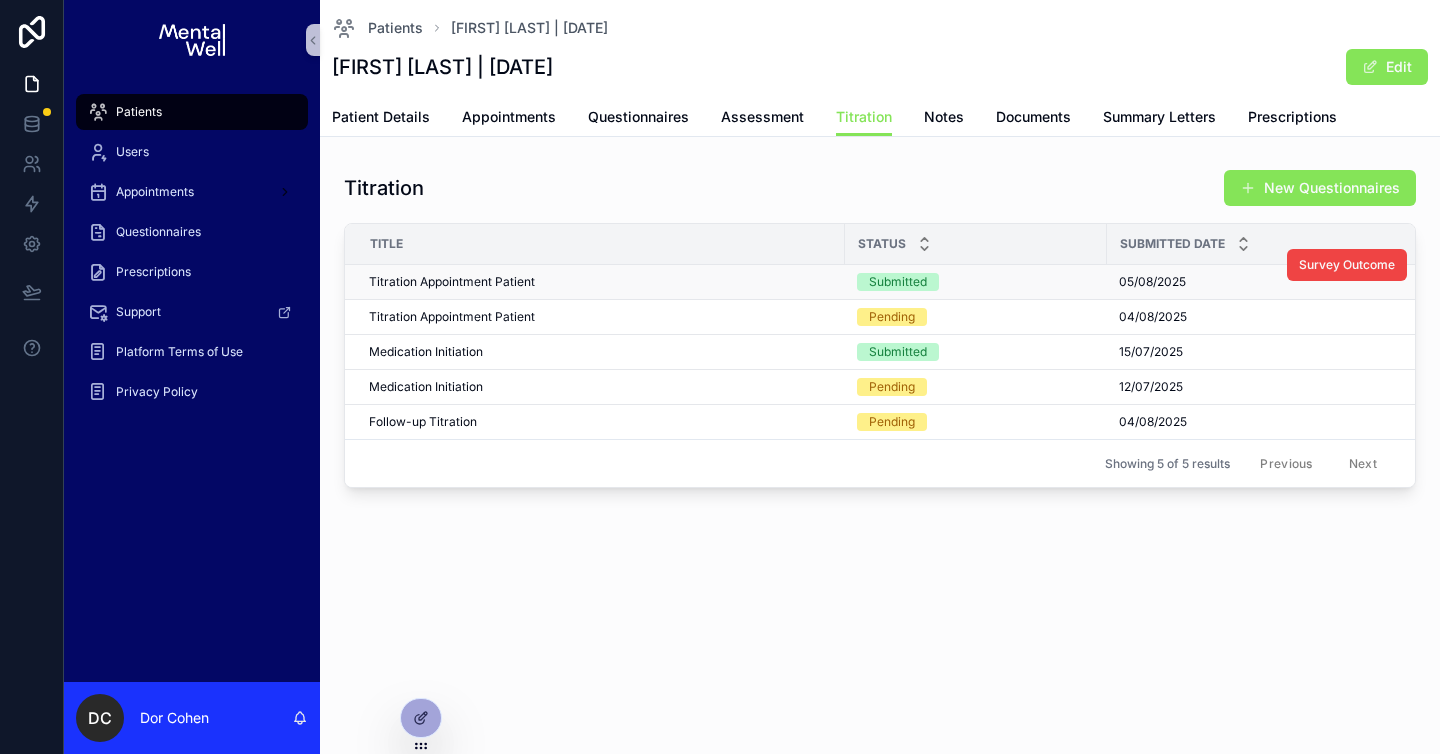 click on "Titration Appointment Patient Titration Appointment Patient" at bounding box center (601, 282) 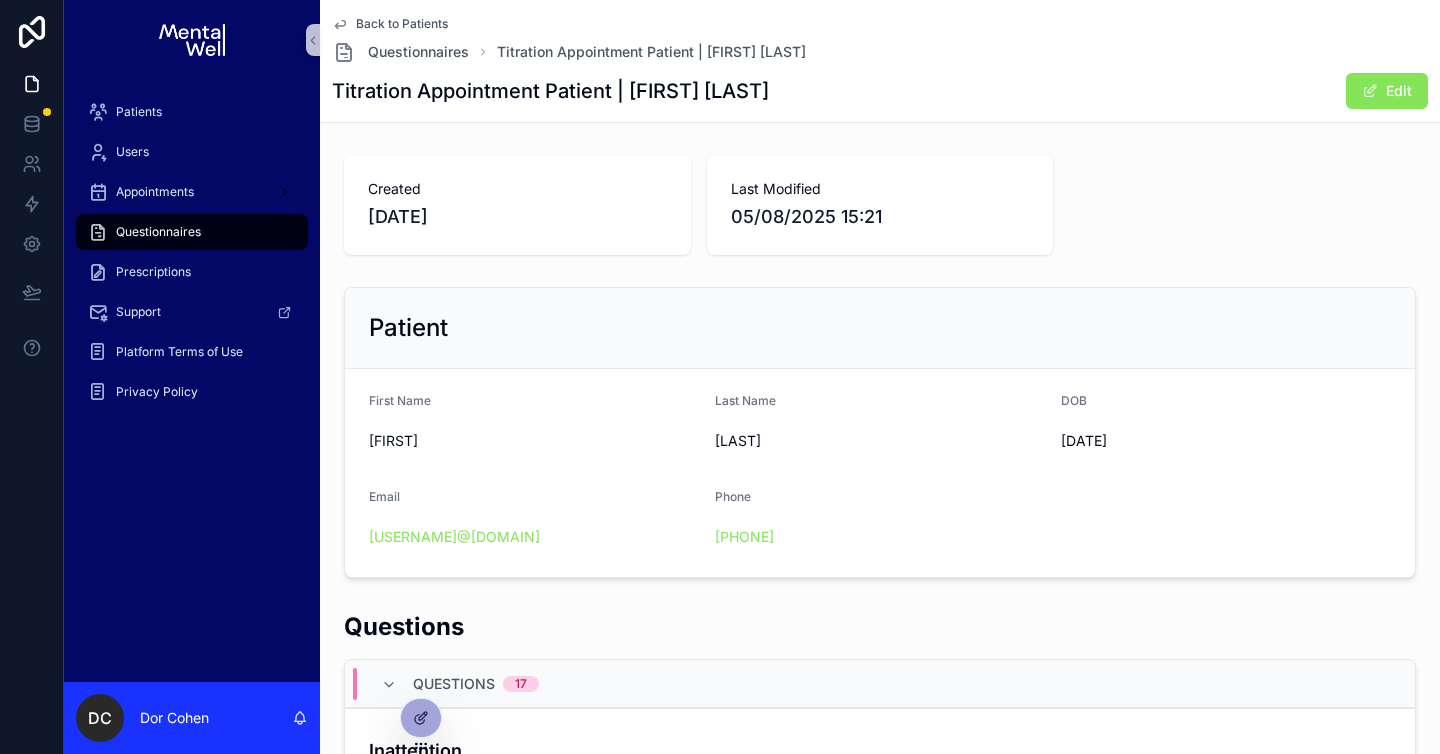 scroll, scrollTop: 614, scrollLeft: 0, axis: vertical 